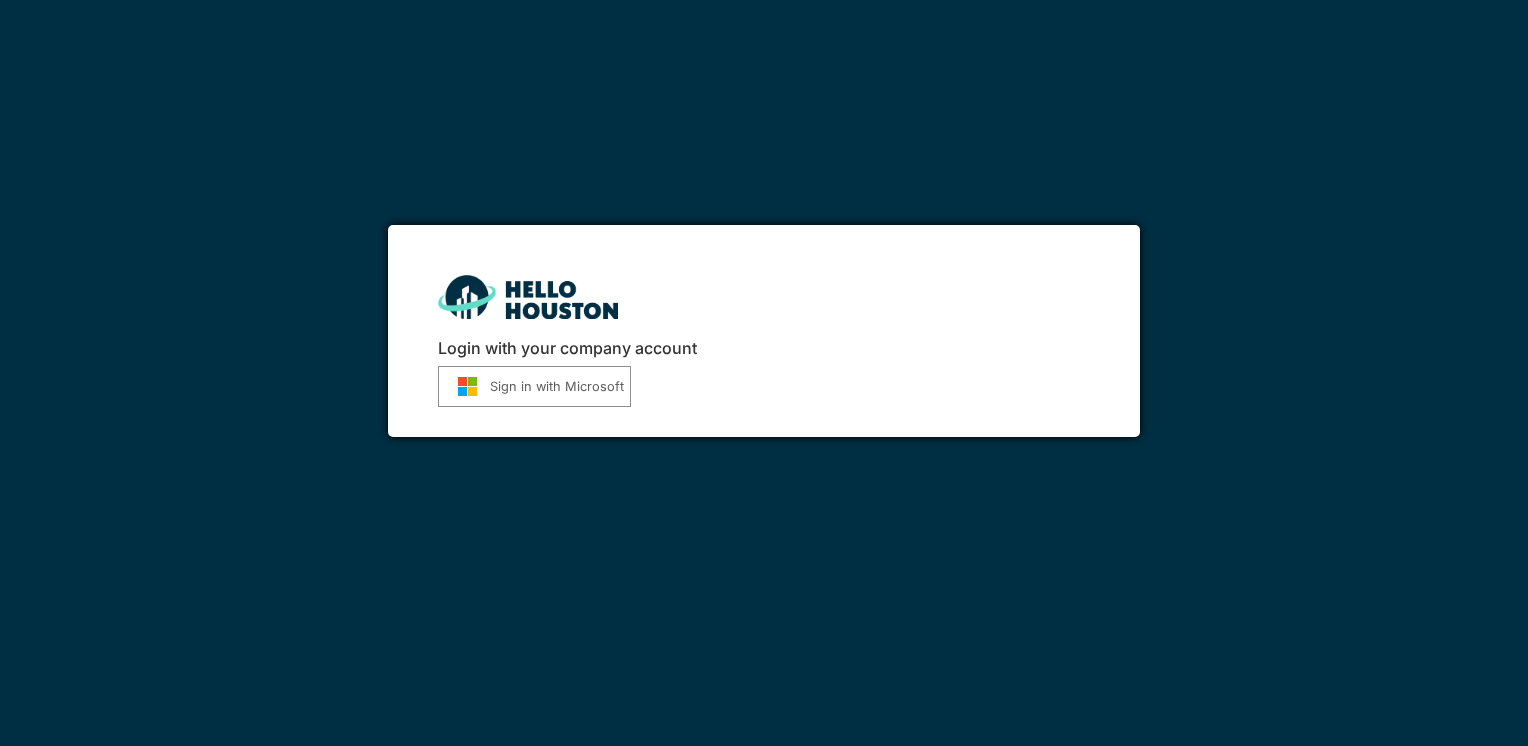 scroll, scrollTop: 0, scrollLeft: 0, axis: both 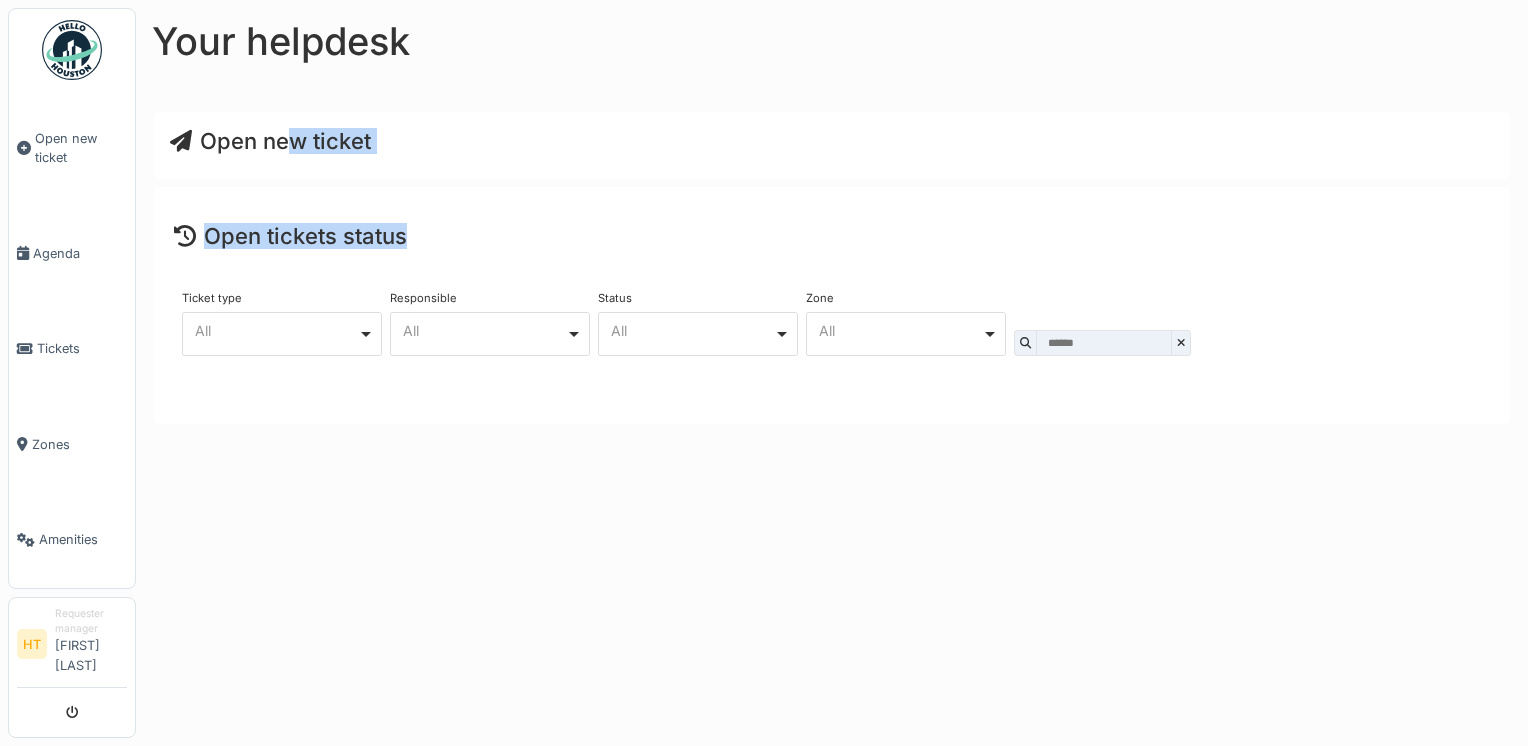 drag, startPoint x: 0, startPoint y: 0, endPoint x: 272, endPoint y: 143, distance: 307.29953 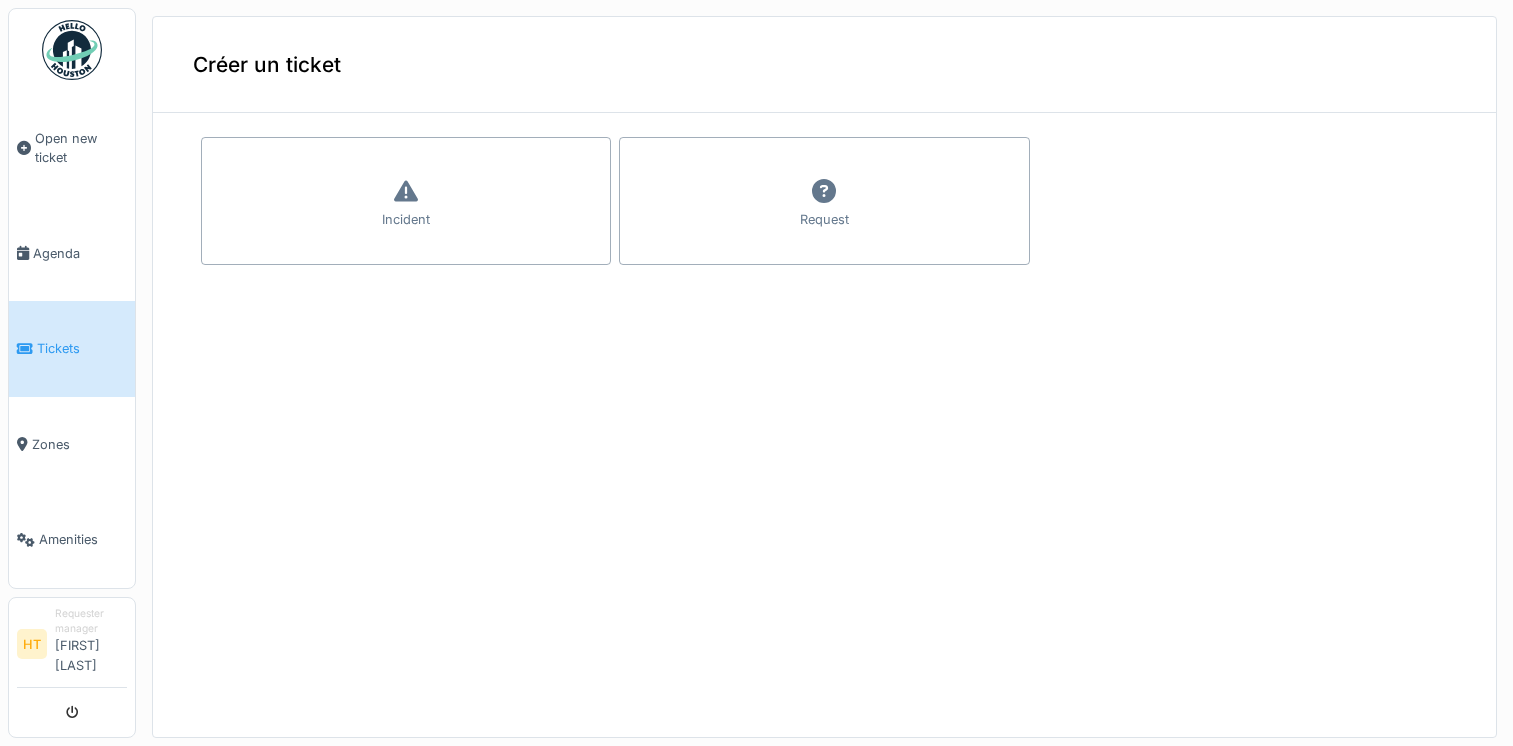 scroll, scrollTop: 0, scrollLeft: 0, axis: both 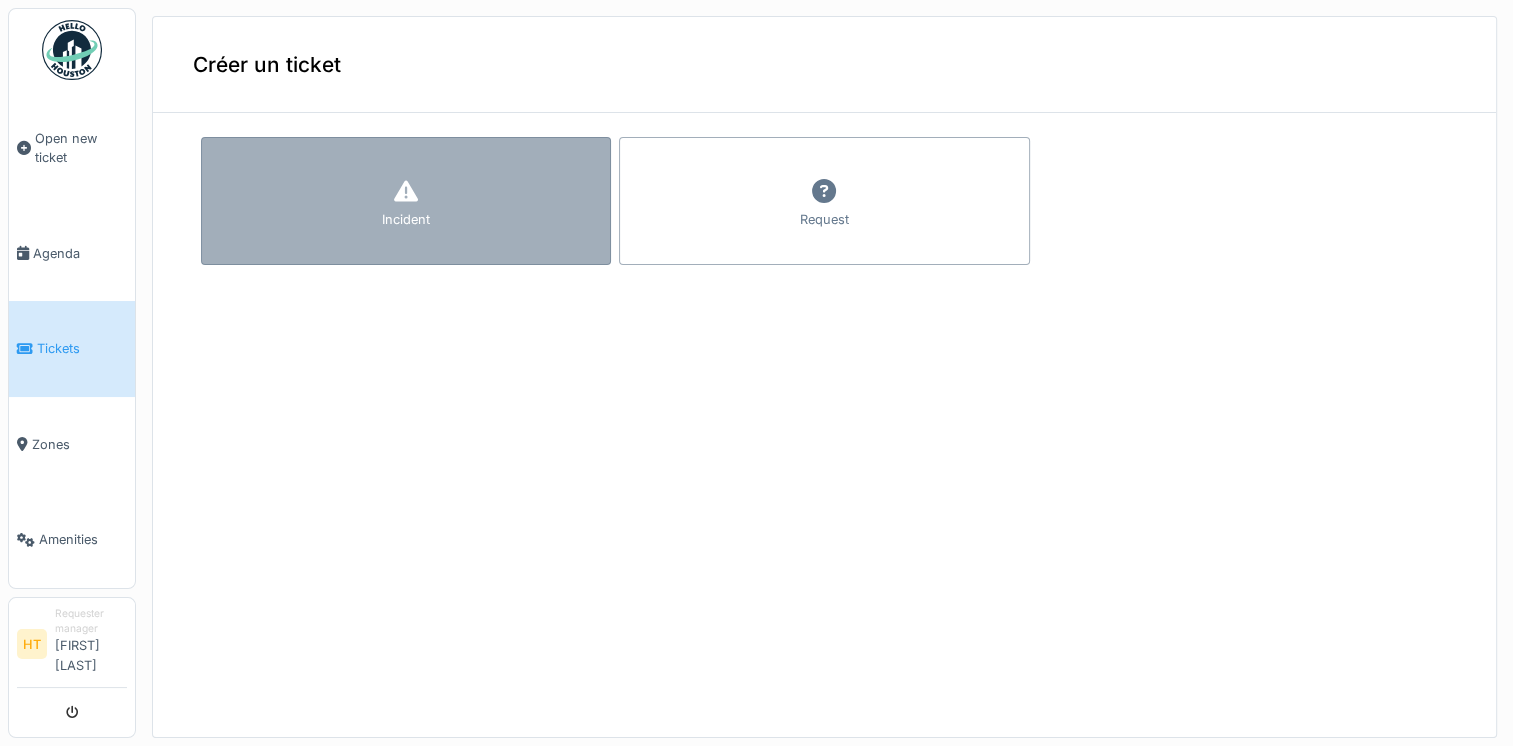 click on "Incident" at bounding box center (406, 201) 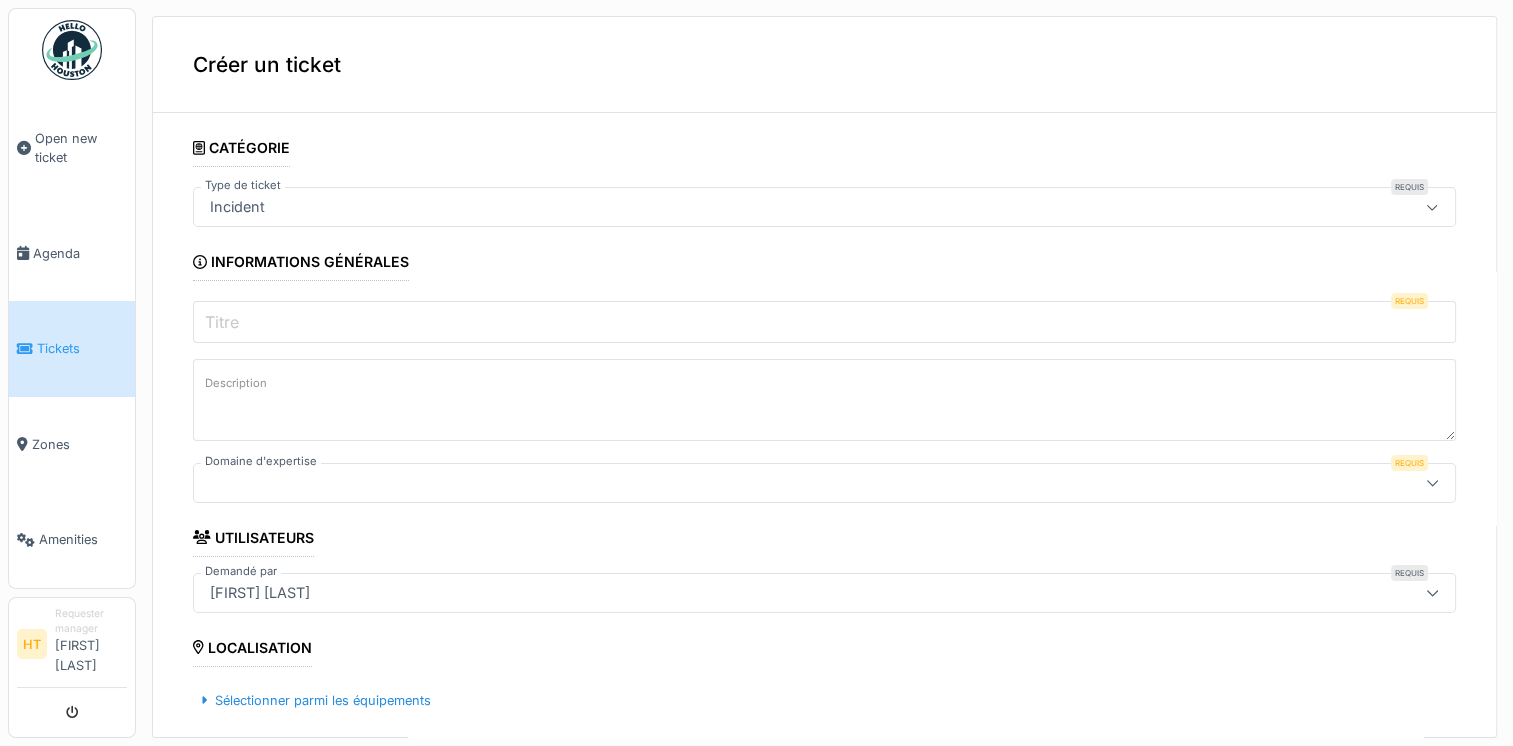 click on "Titre" at bounding box center [824, 322] 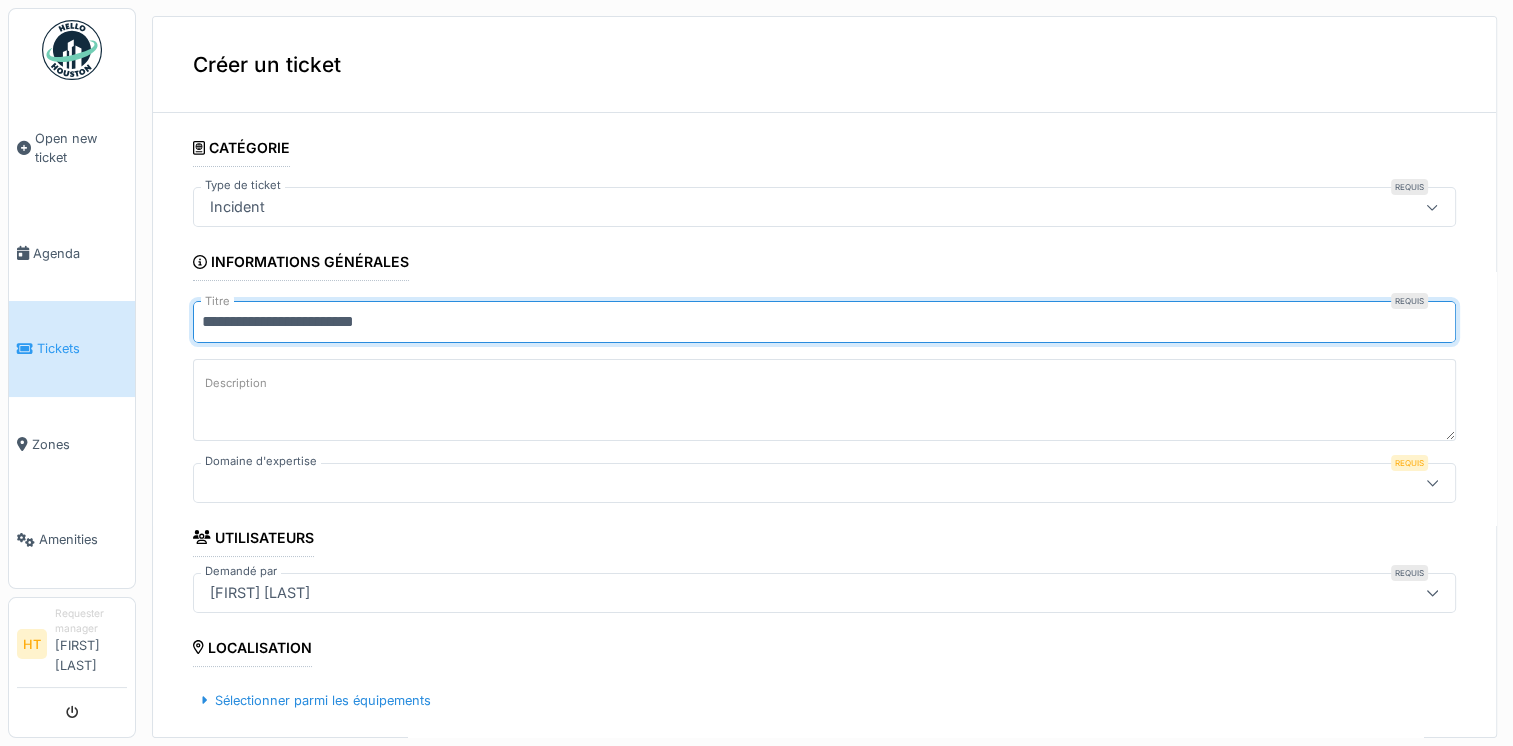 type on "**********" 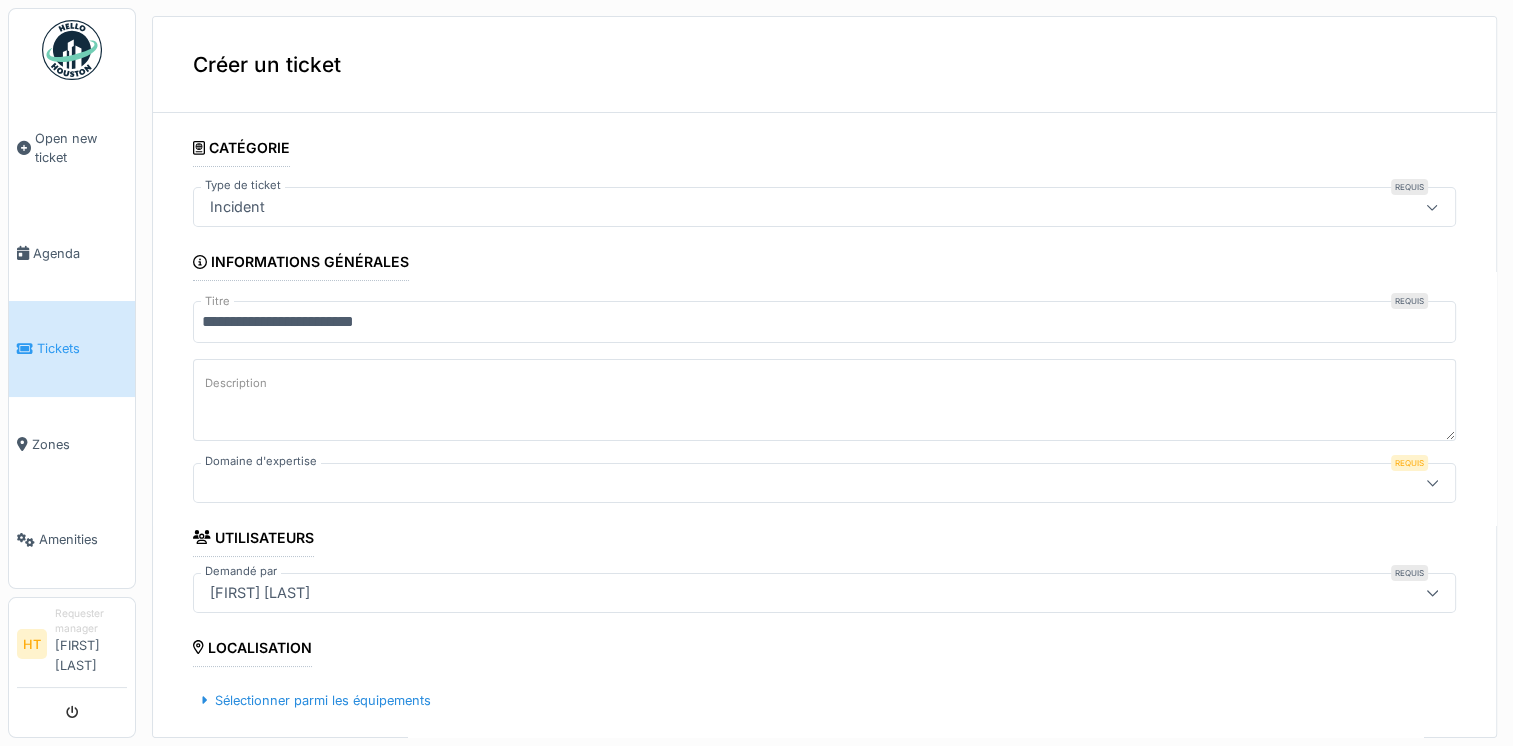 click on "Description" at bounding box center (236, 383) 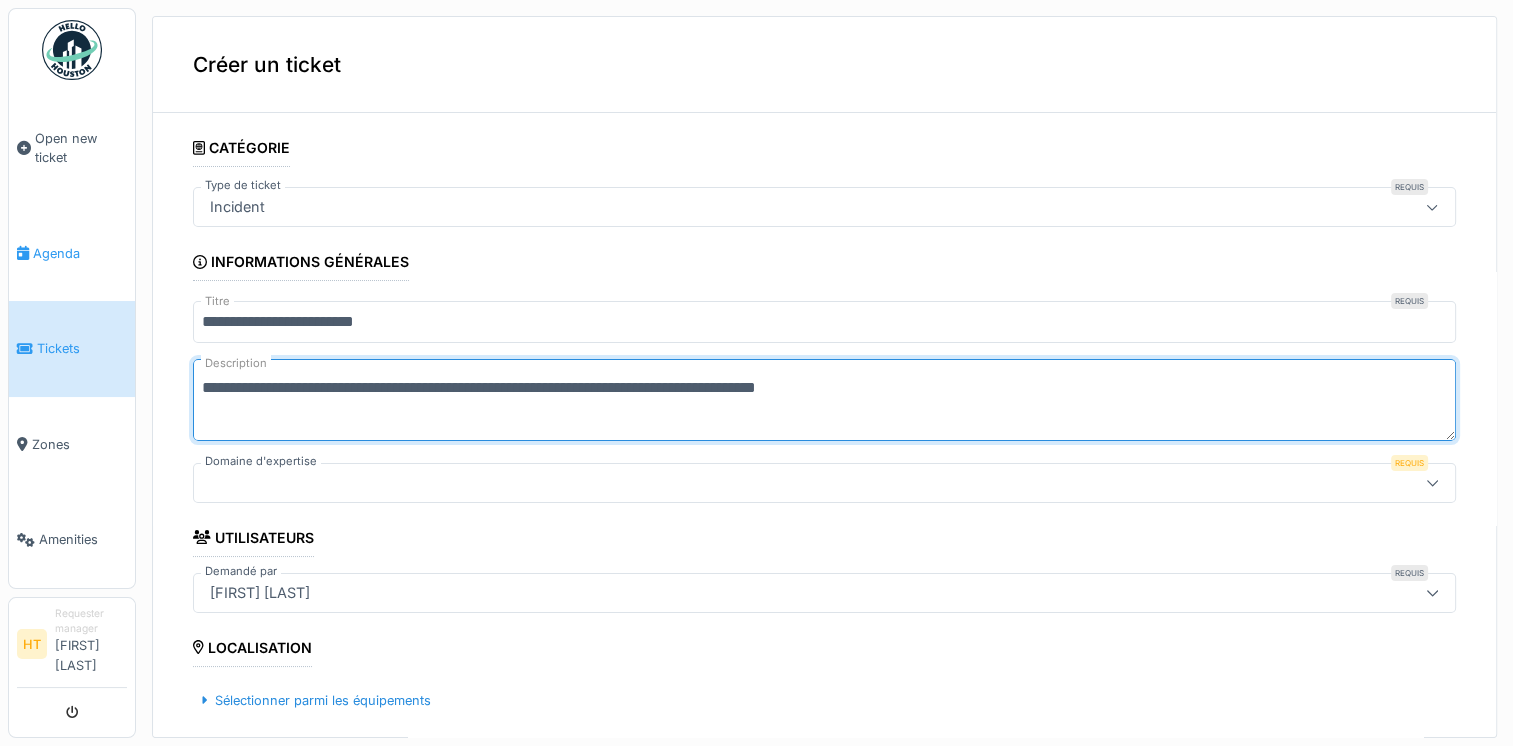 type on "**********" 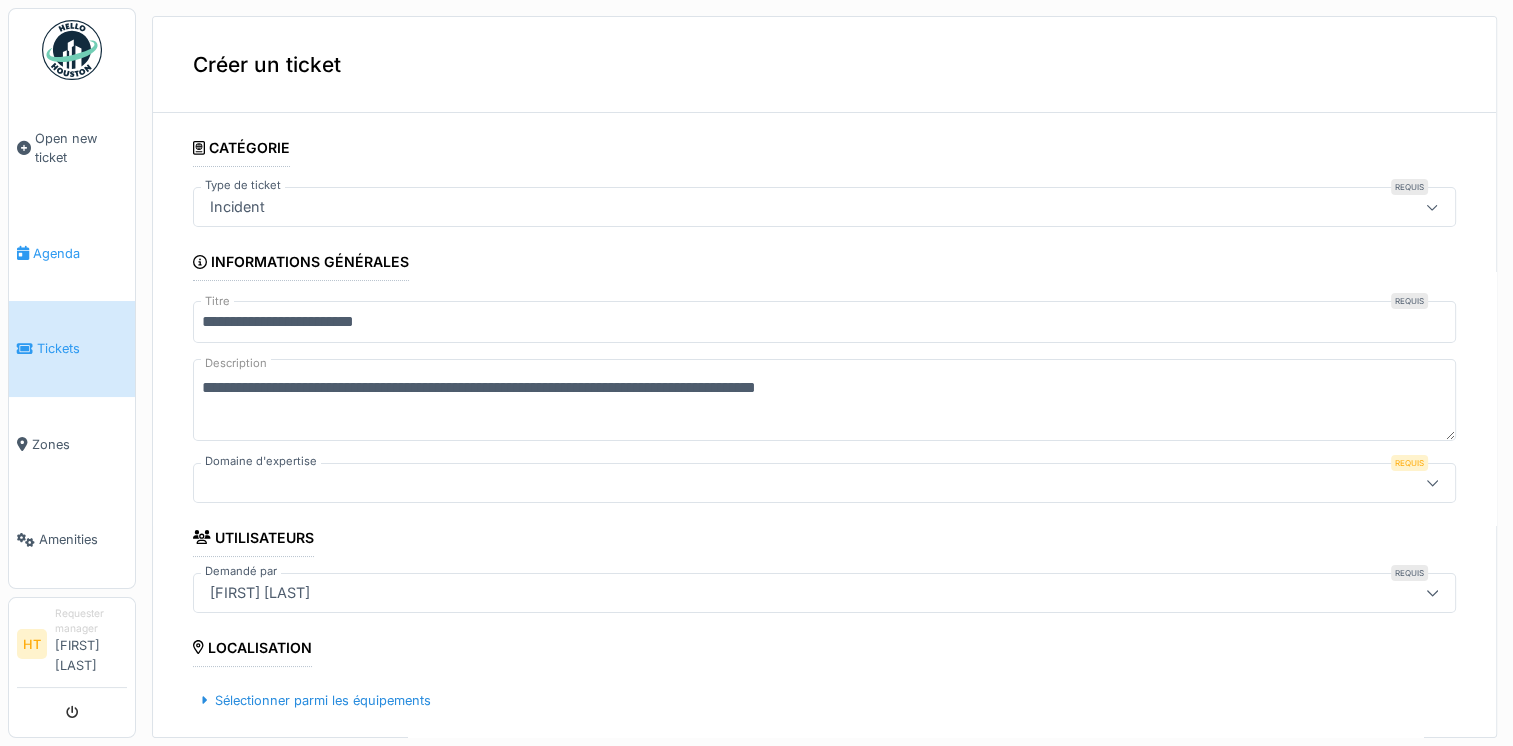 click on "Agenda" at bounding box center (72, 254) 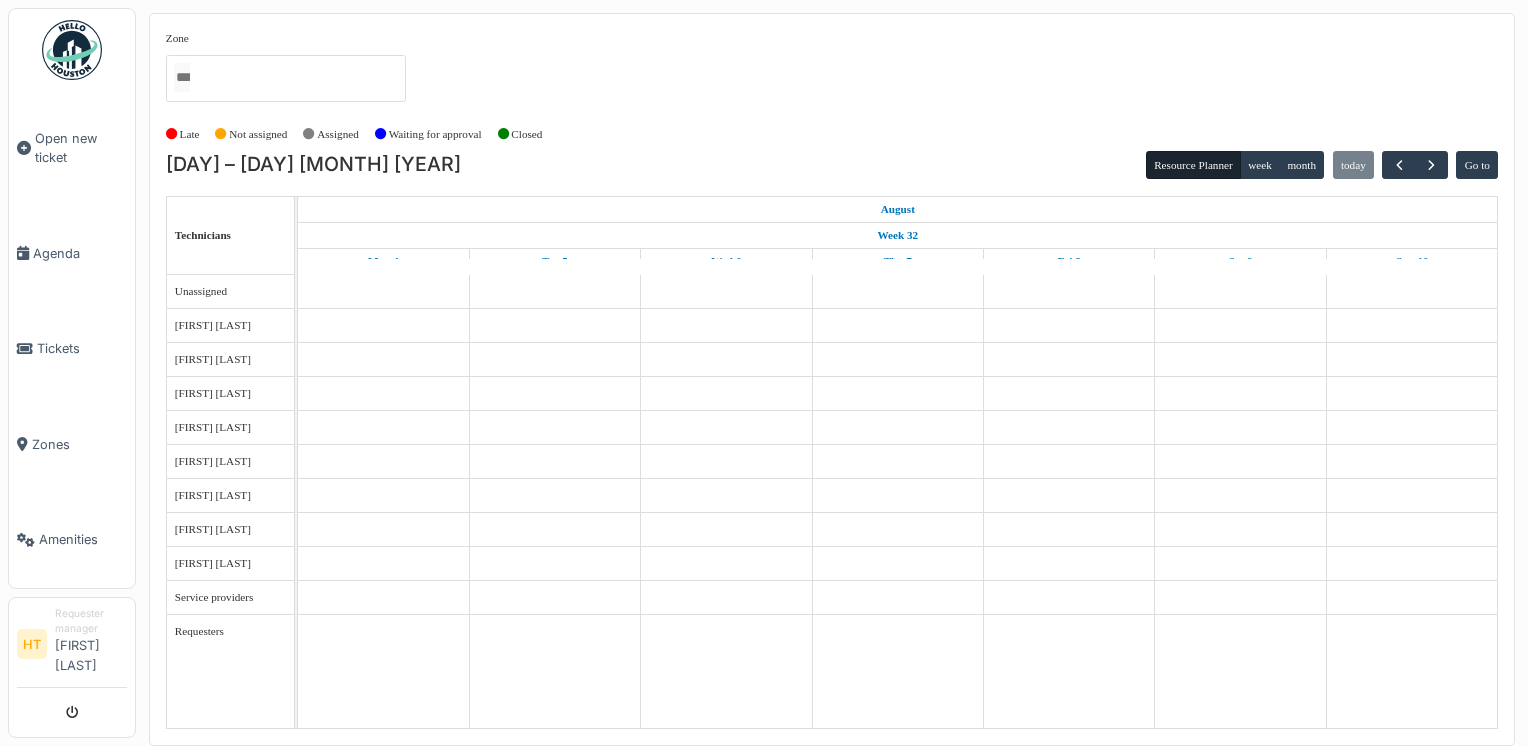 scroll, scrollTop: 0, scrollLeft: 0, axis: both 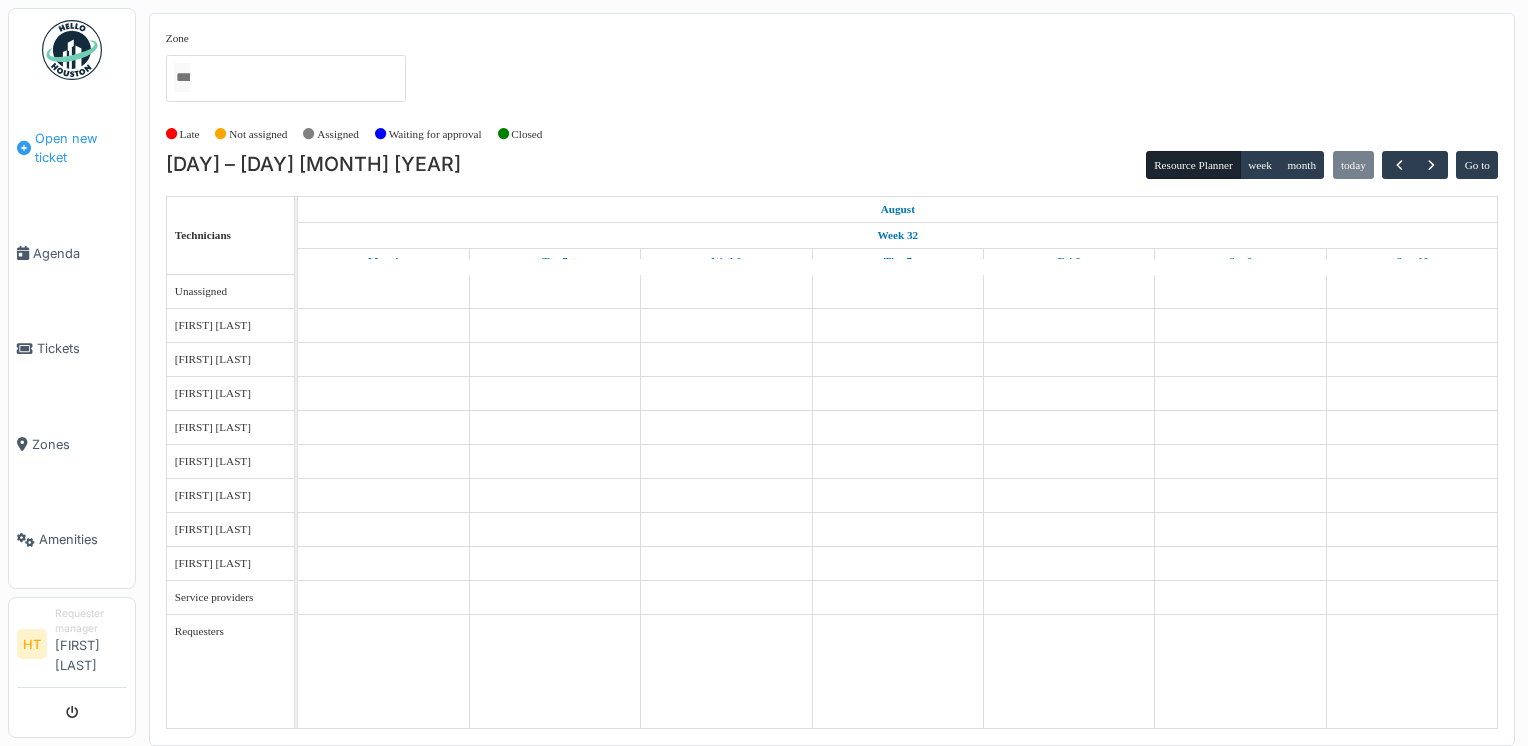 click on "Open new ticket" at bounding box center (81, 148) 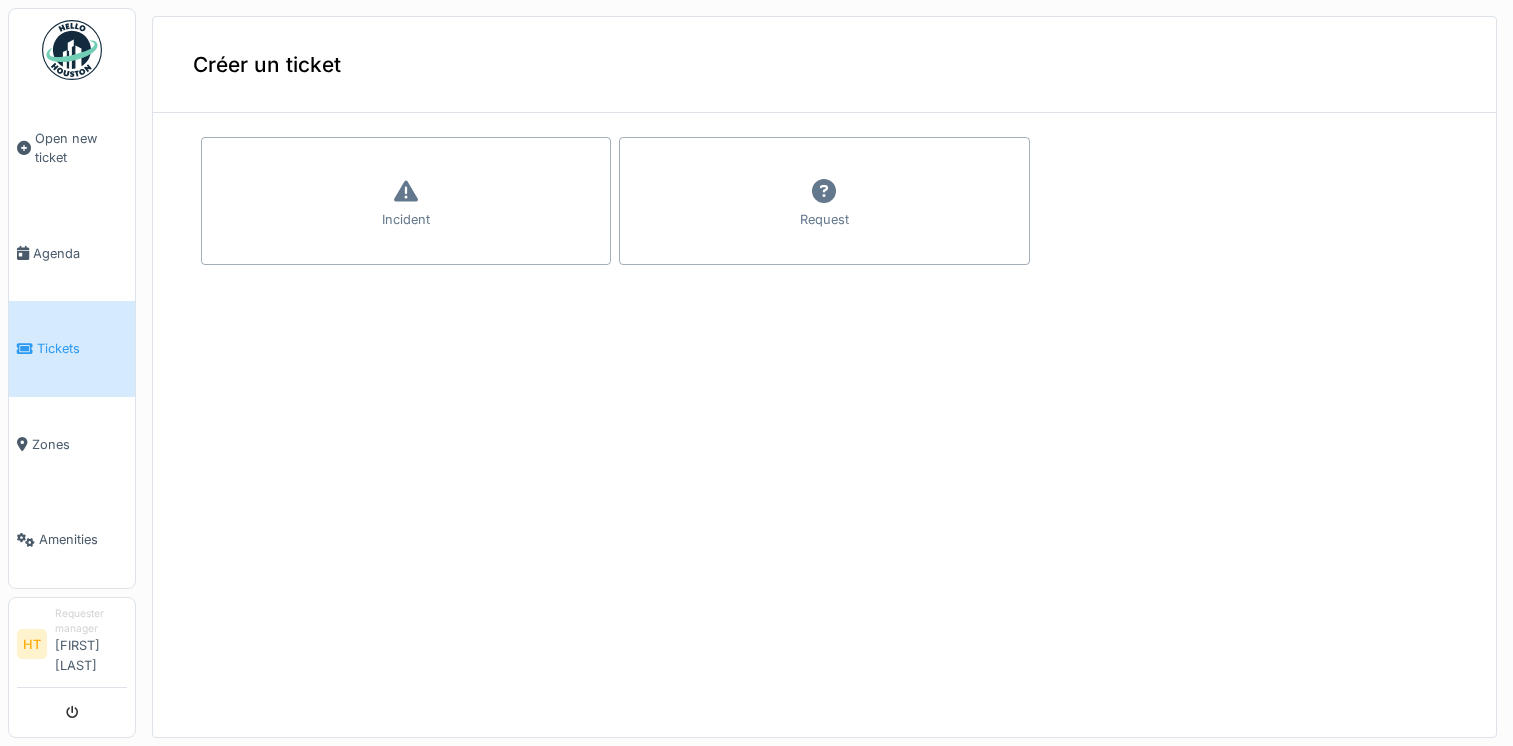 scroll, scrollTop: 0, scrollLeft: 0, axis: both 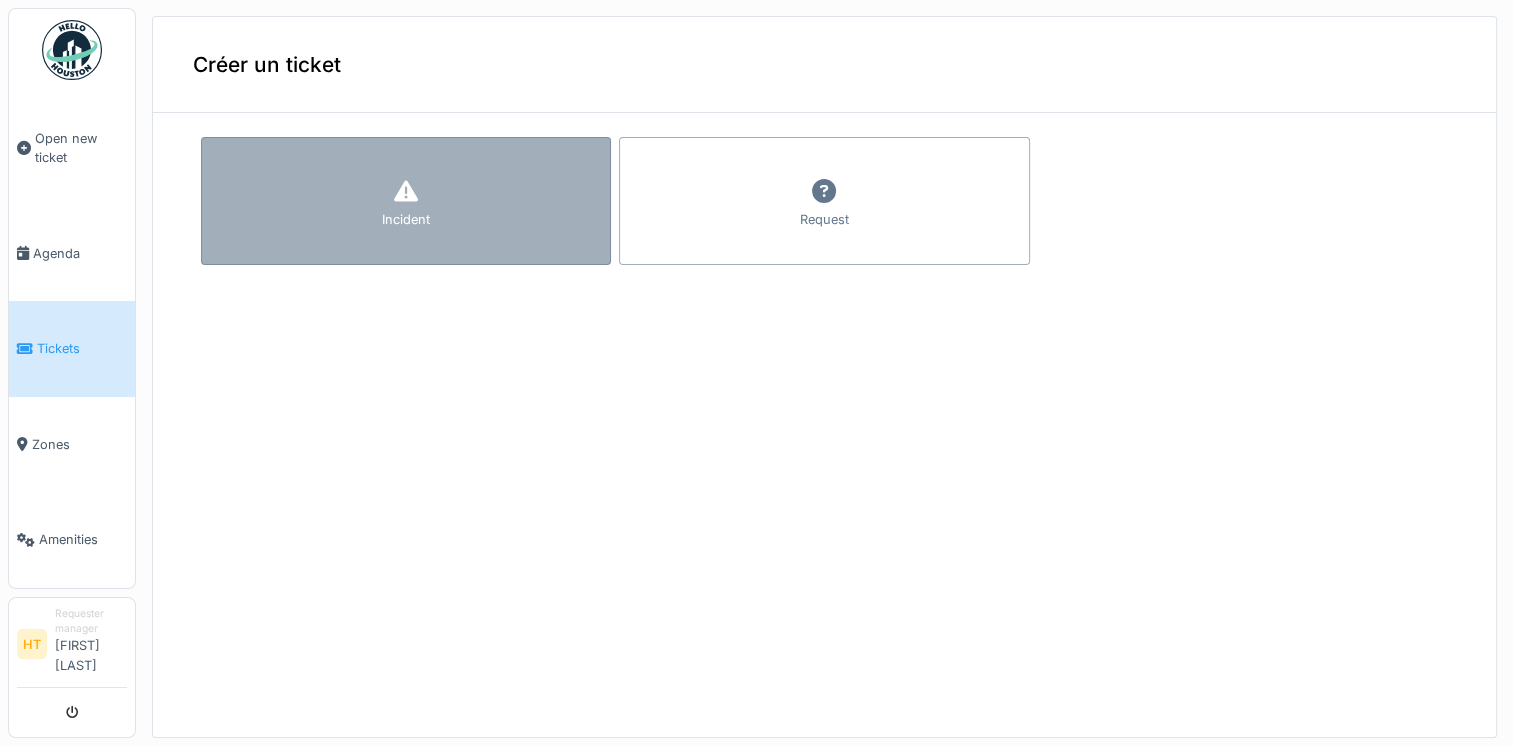 click on "Incident" at bounding box center (406, 201) 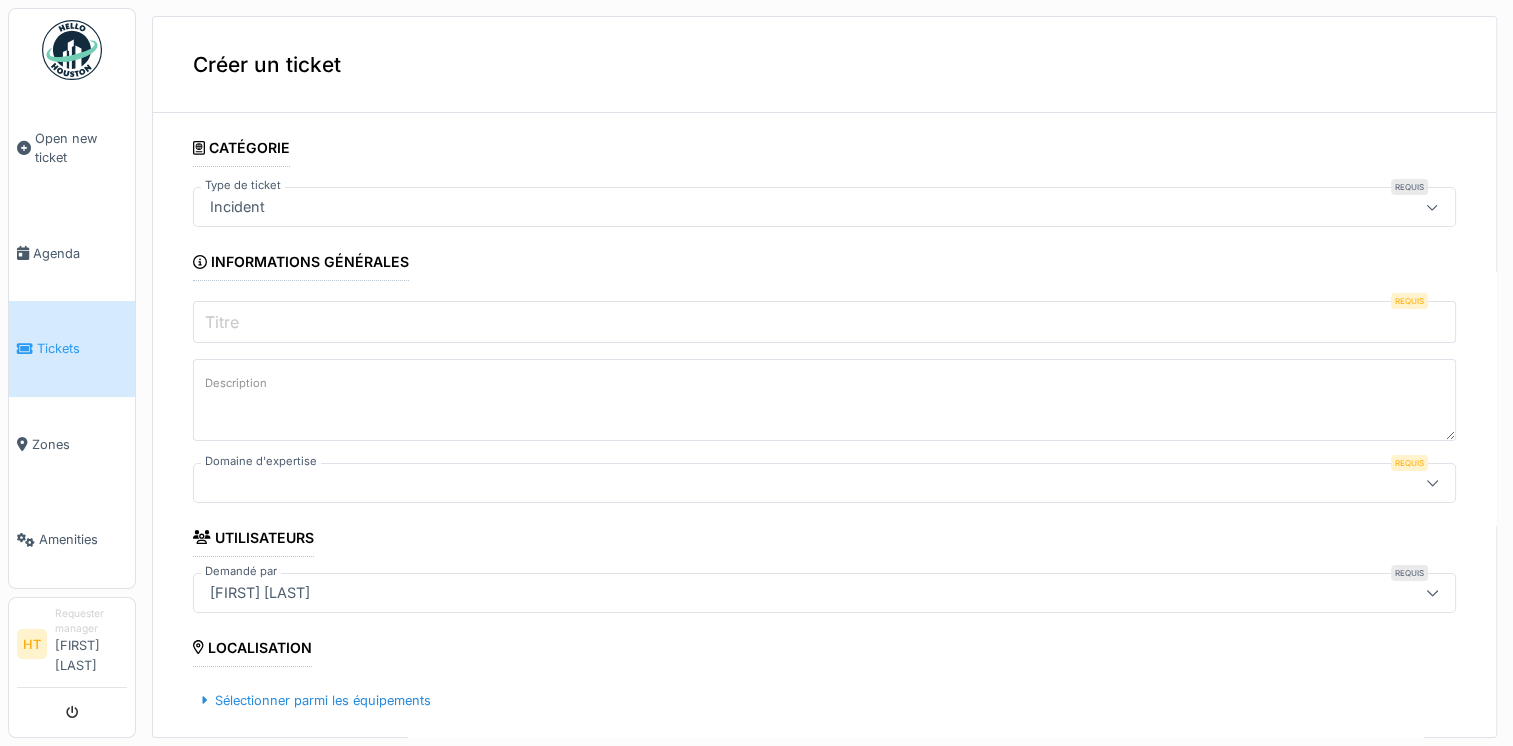 click on "Incident" at bounding box center (824, 207) 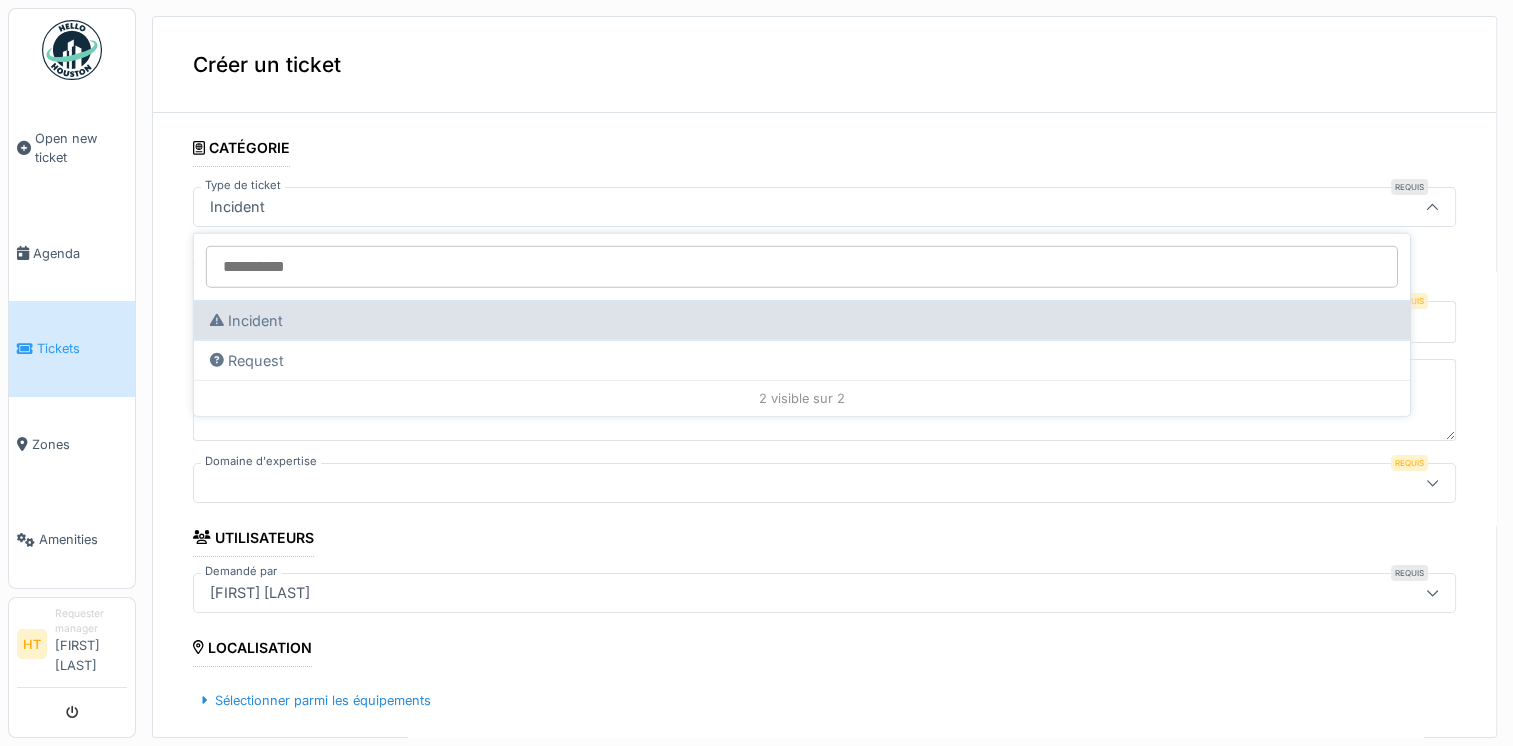 click on "Incident" at bounding box center [246, 320] 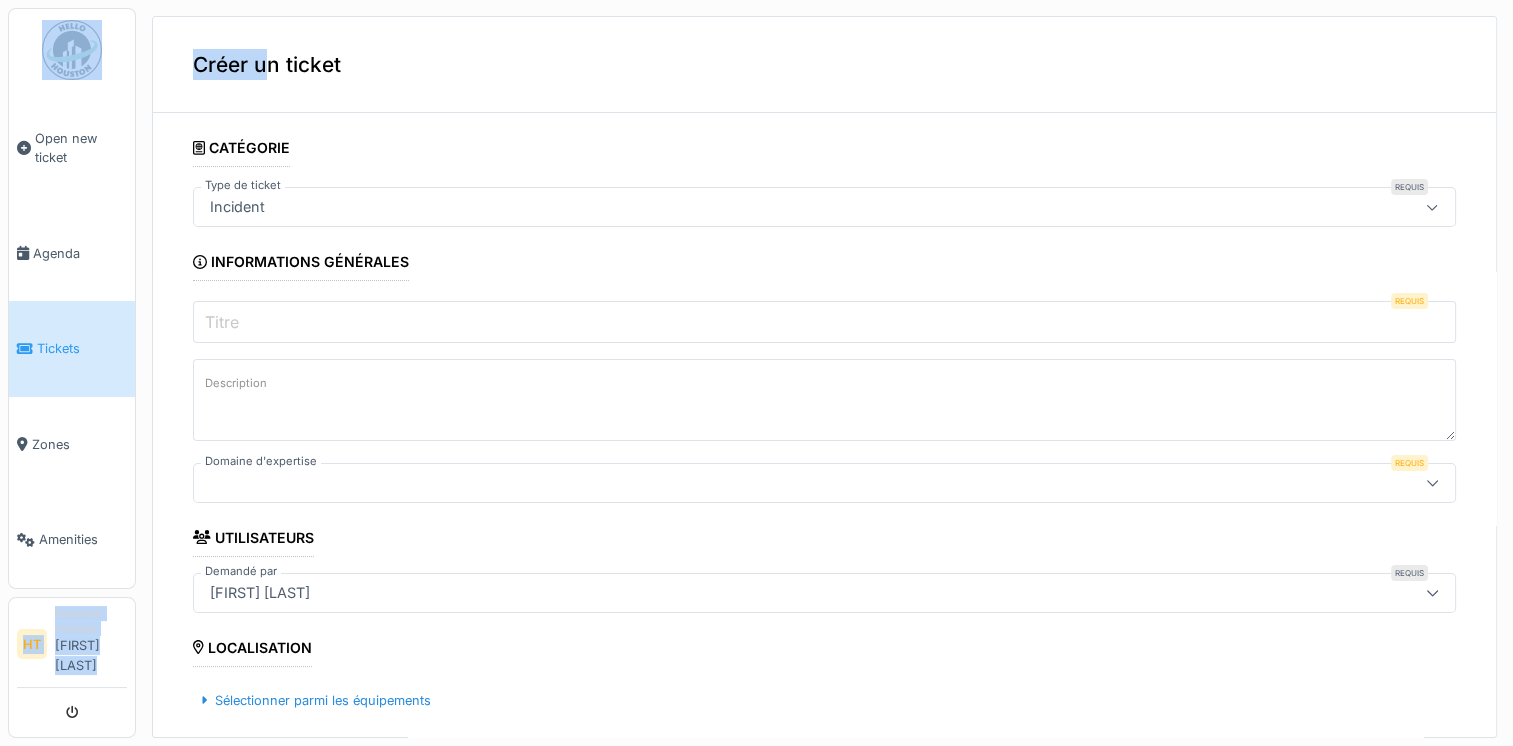 drag, startPoint x: 118, startPoint y: 23, endPoint x: 262, endPoint y: 73, distance: 152.4336 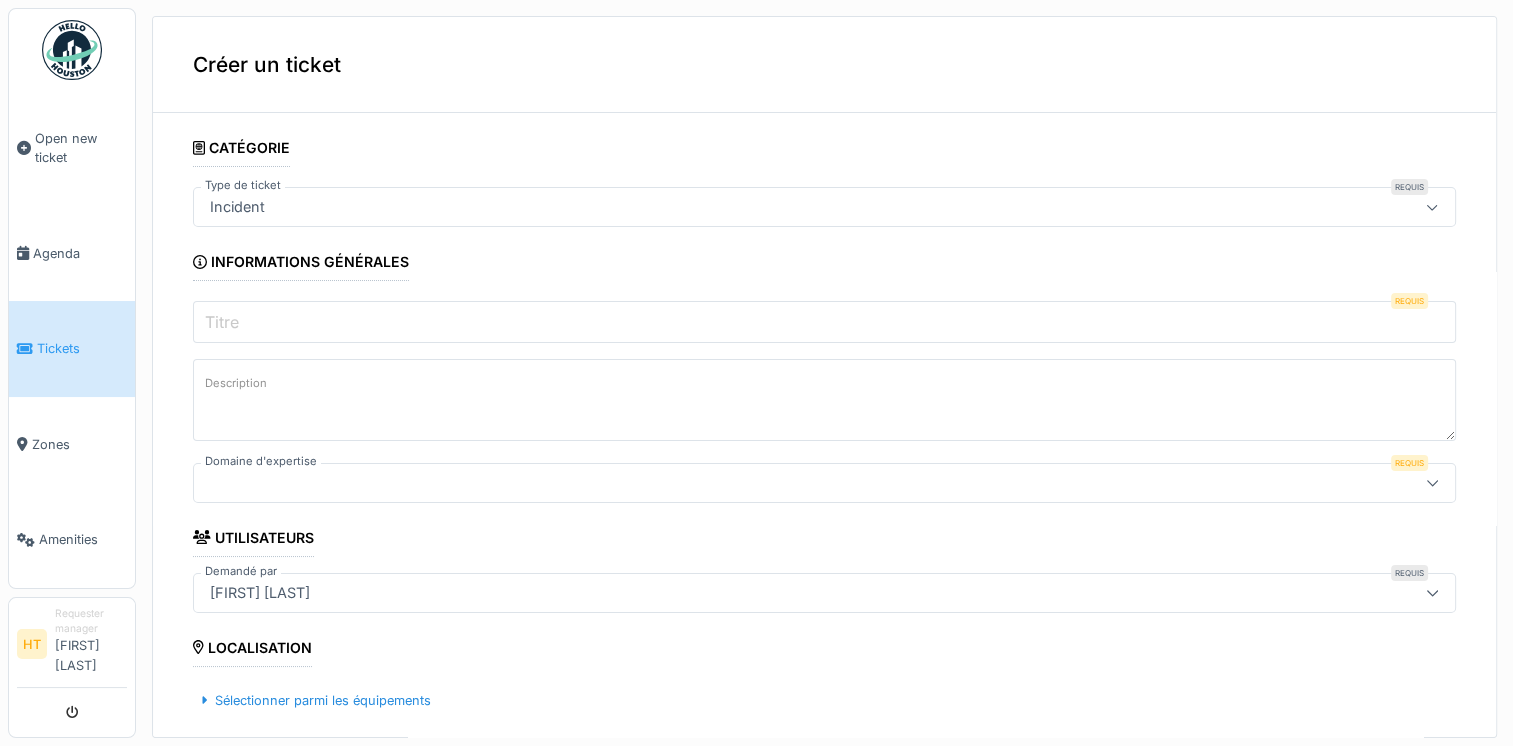 drag, startPoint x: 262, startPoint y: 73, endPoint x: 542, endPoint y: 90, distance: 280.5156 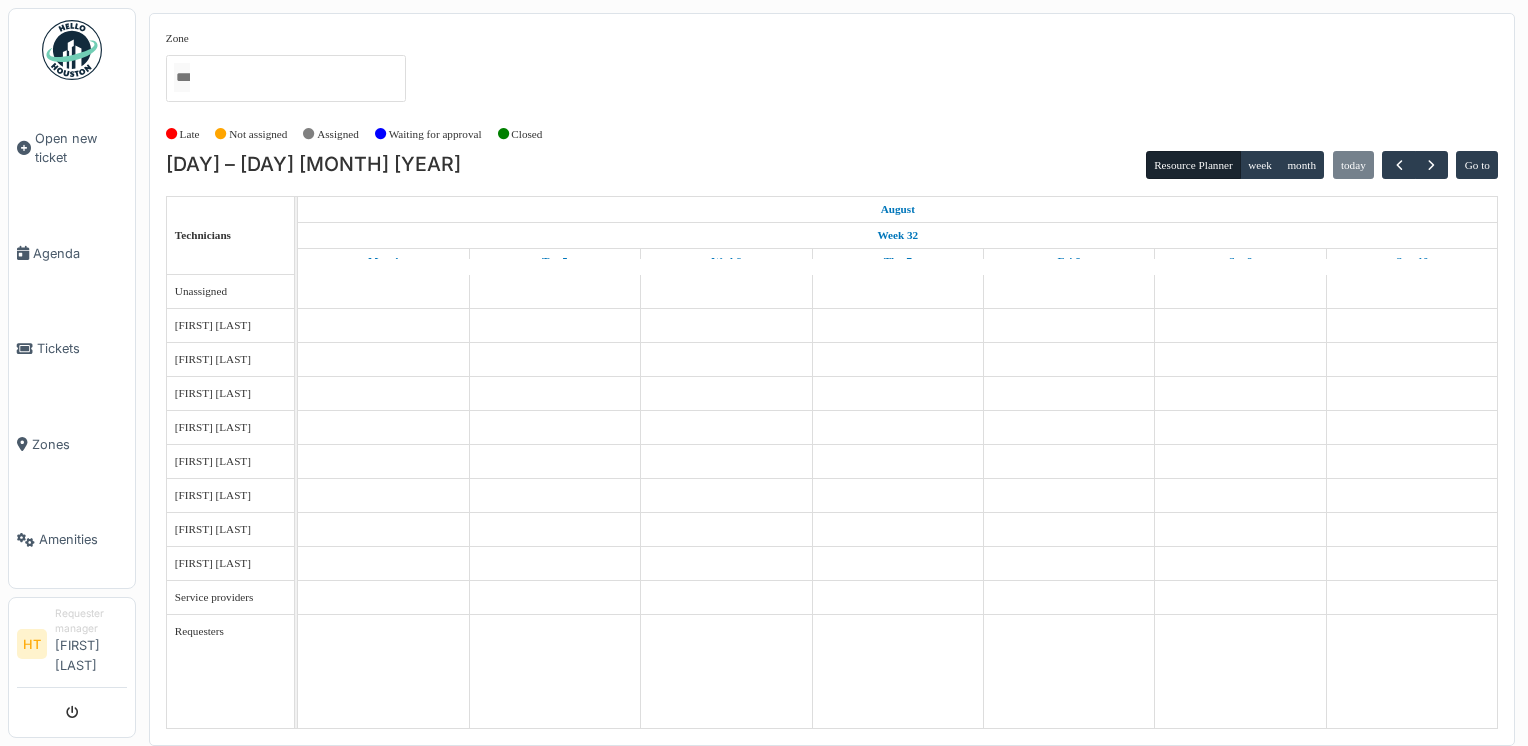 scroll, scrollTop: 0, scrollLeft: 0, axis: both 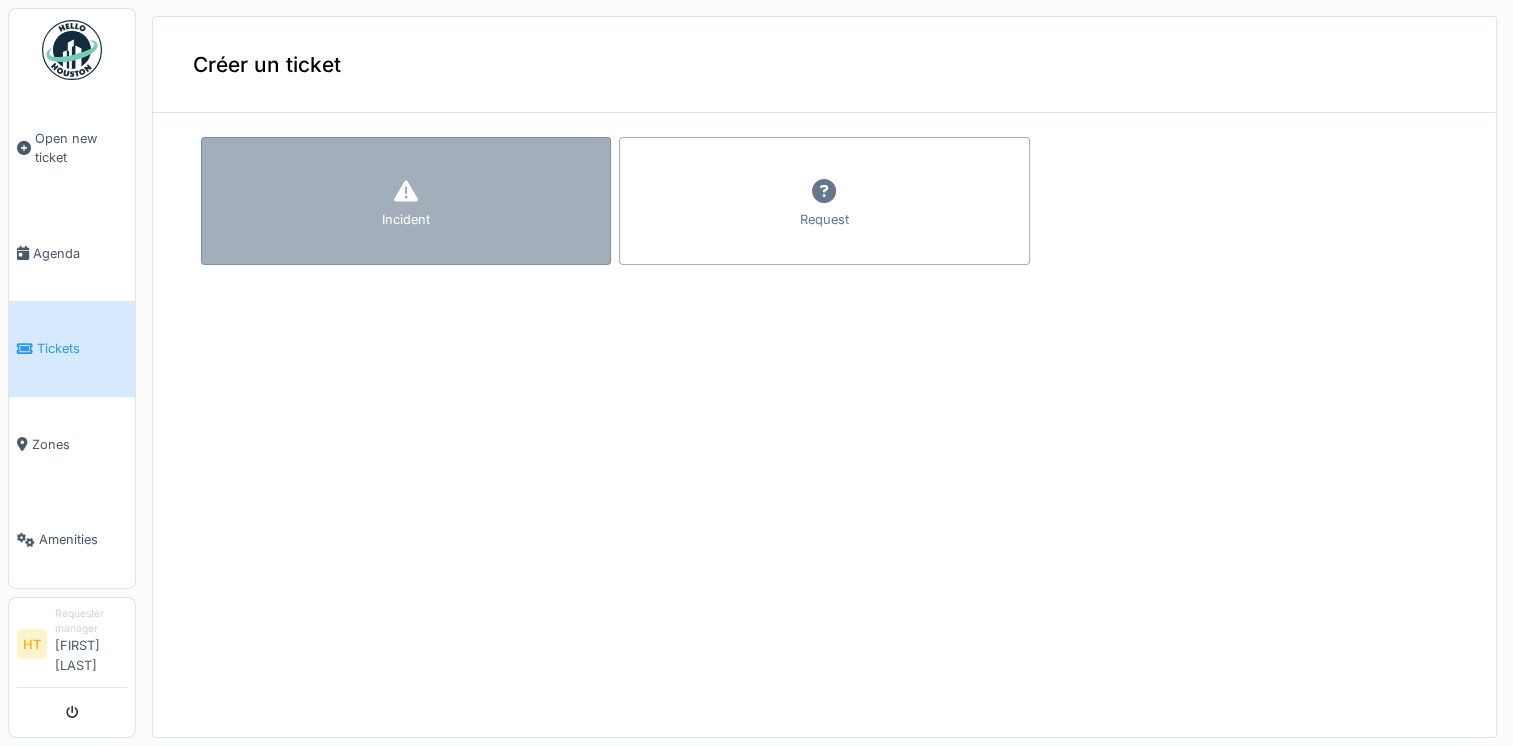 click on "Incident" at bounding box center (406, 219) 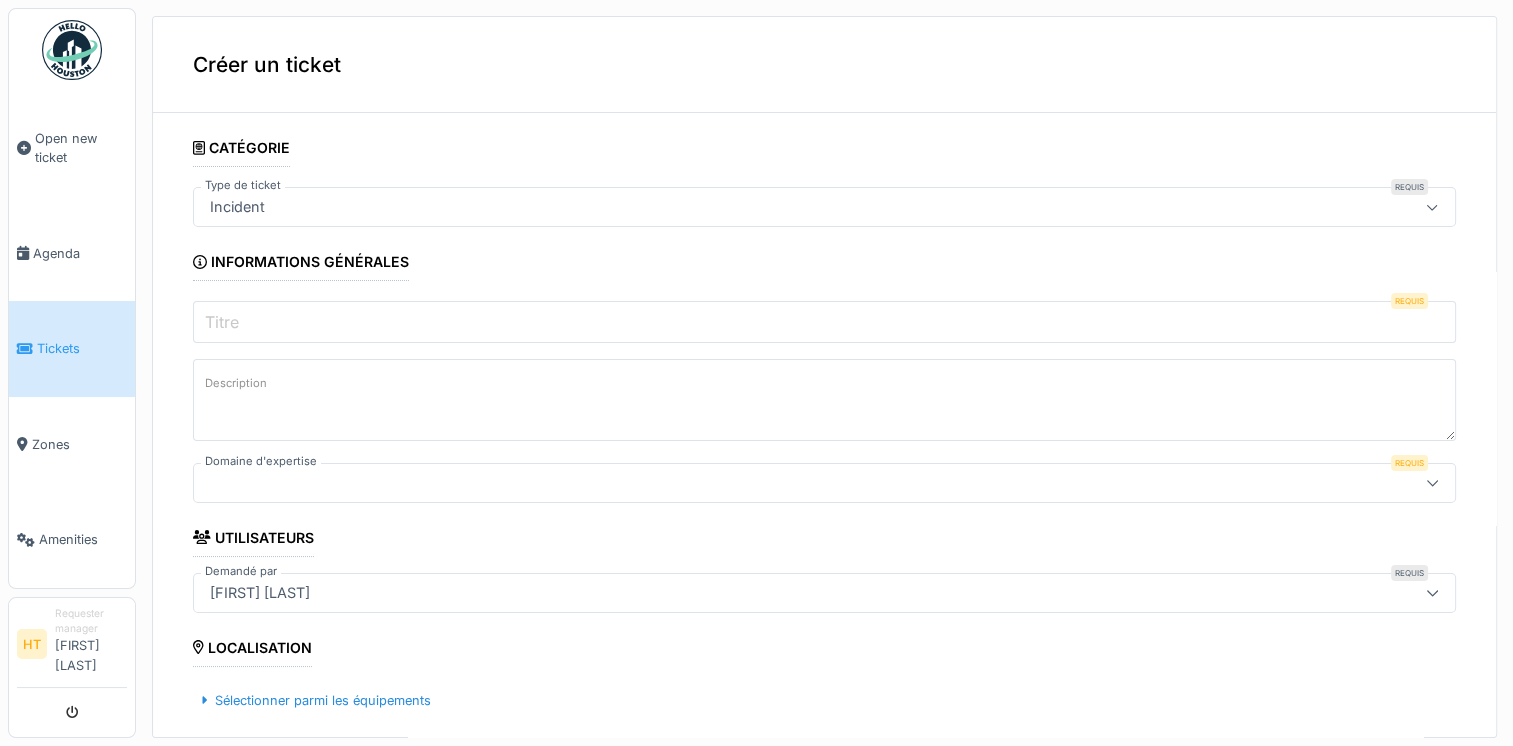 click on "Titre" at bounding box center (824, 322) 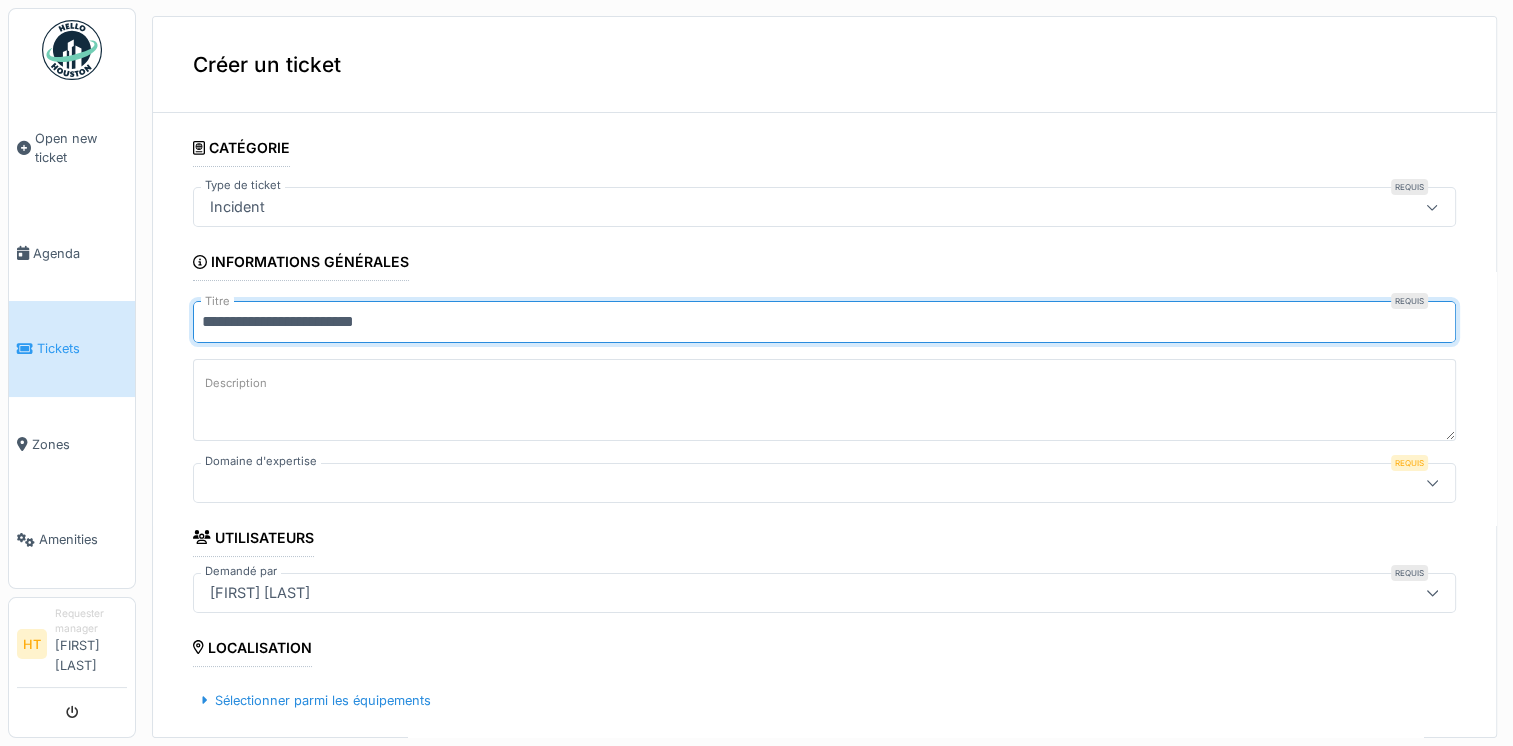 click on "Description" at bounding box center [824, 400] 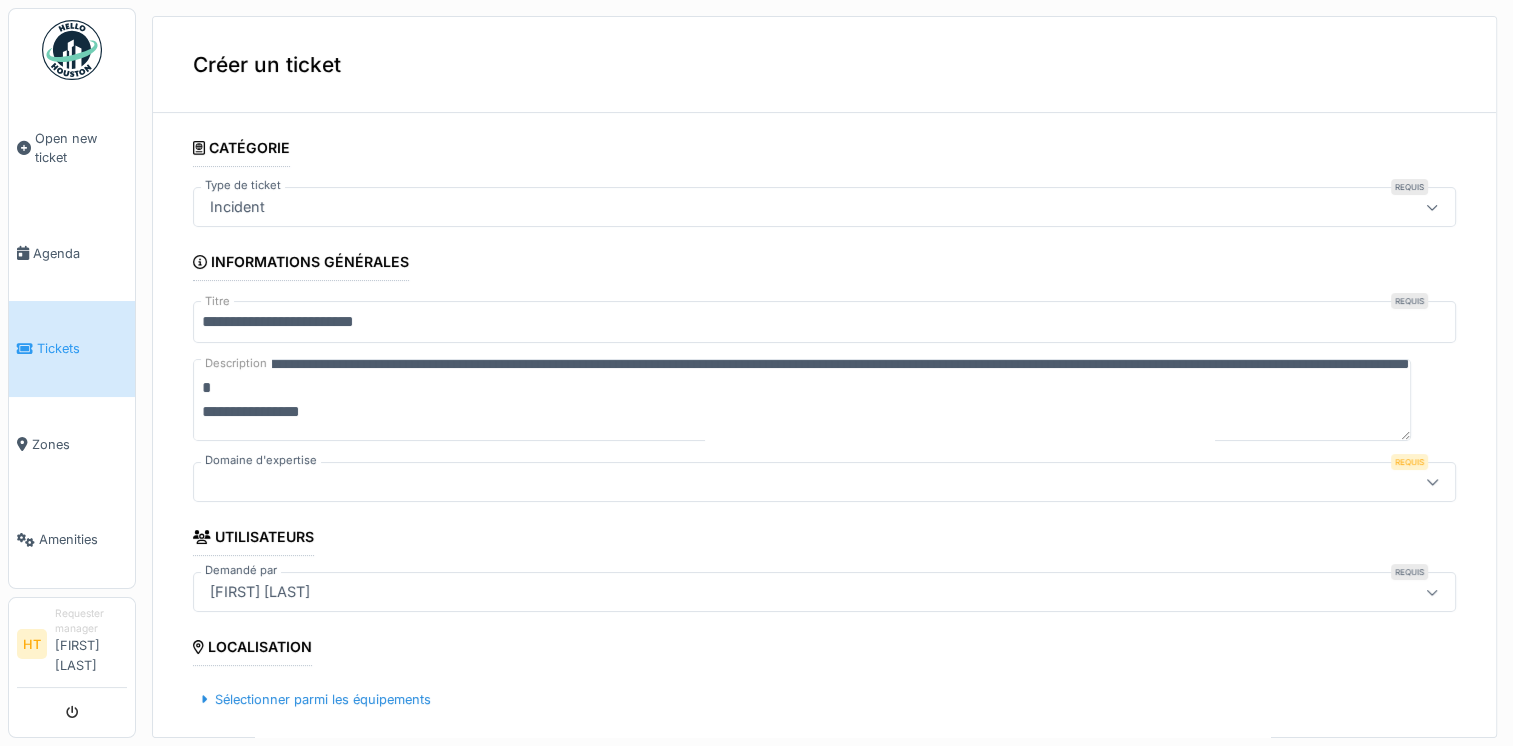 scroll, scrollTop: 24, scrollLeft: 0, axis: vertical 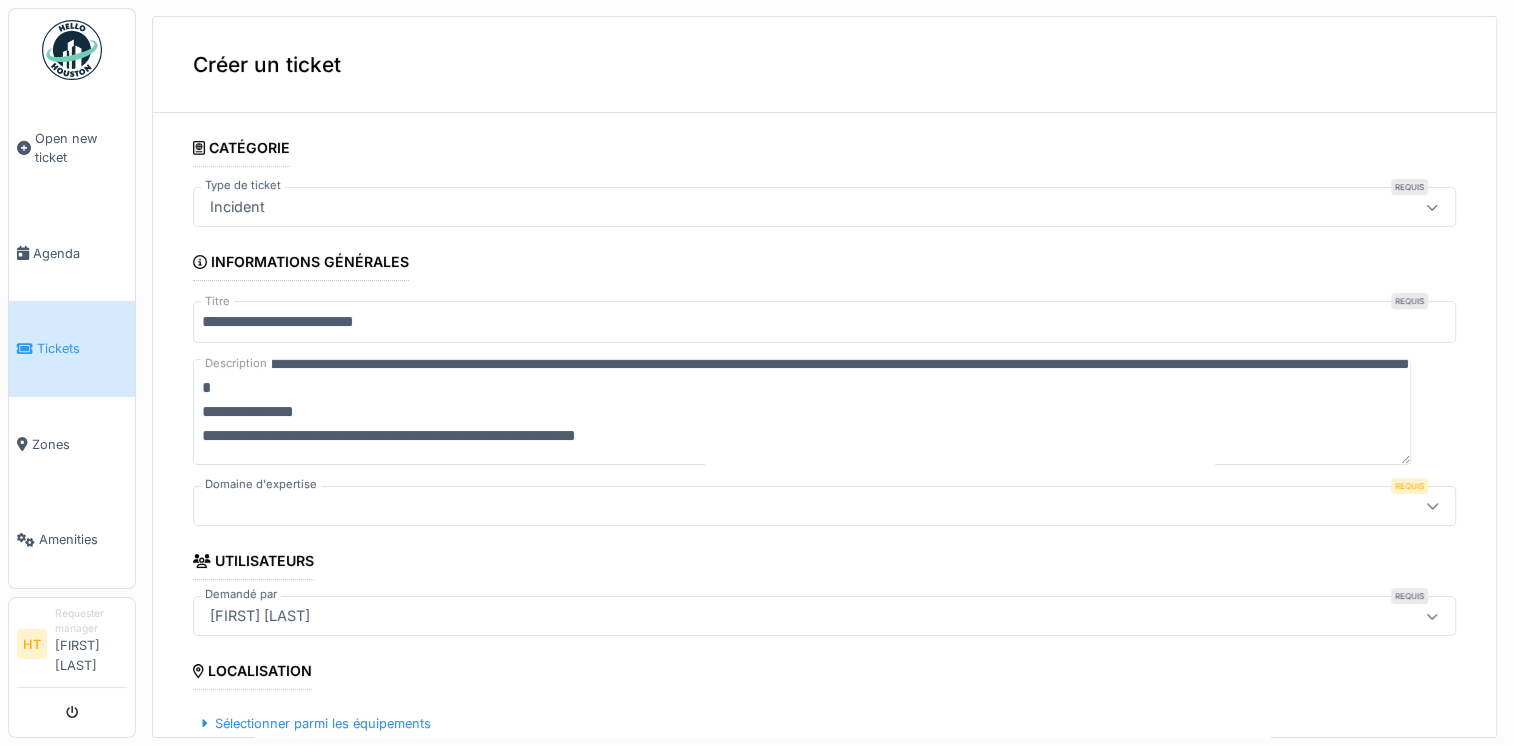 type on "**********" 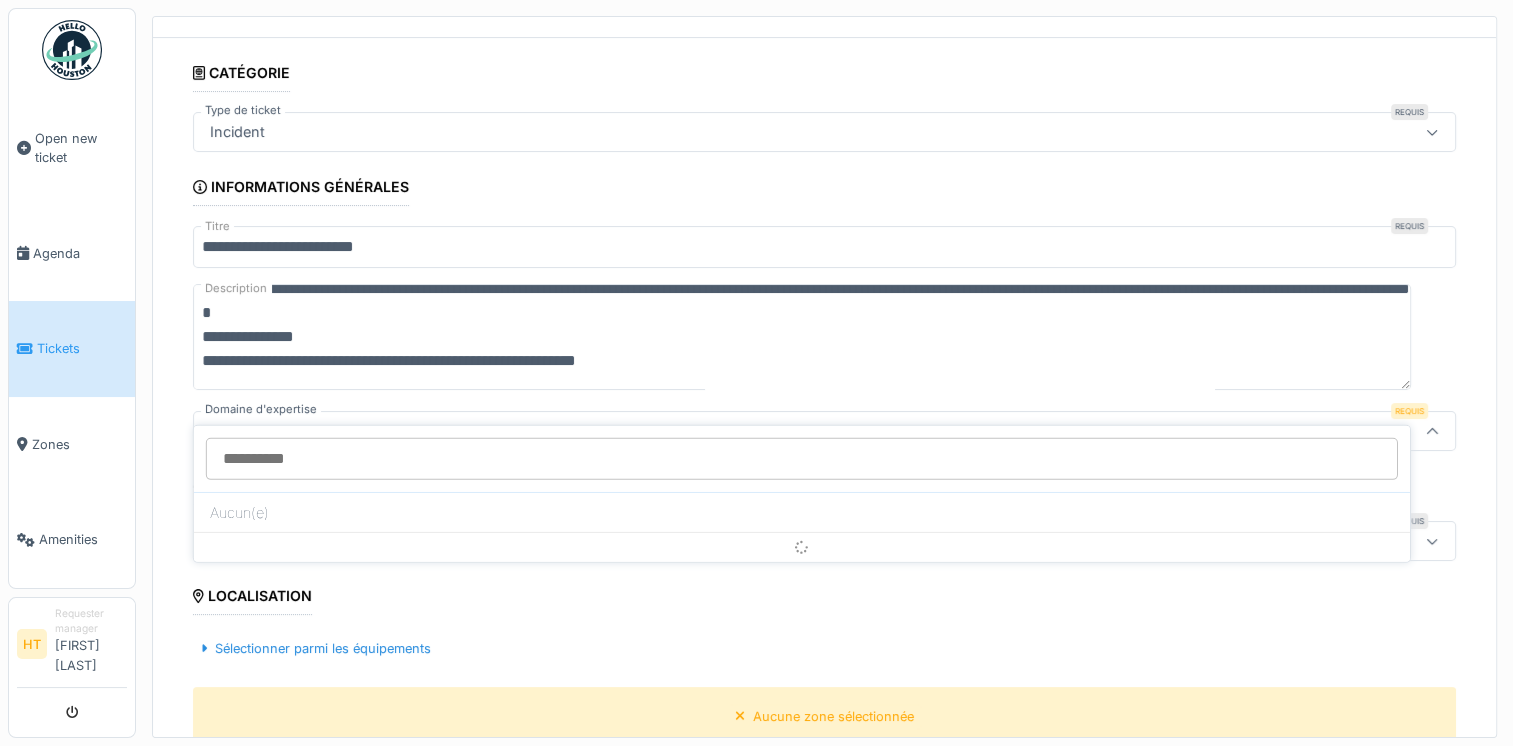 scroll, scrollTop: 127, scrollLeft: 0, axis: vertical 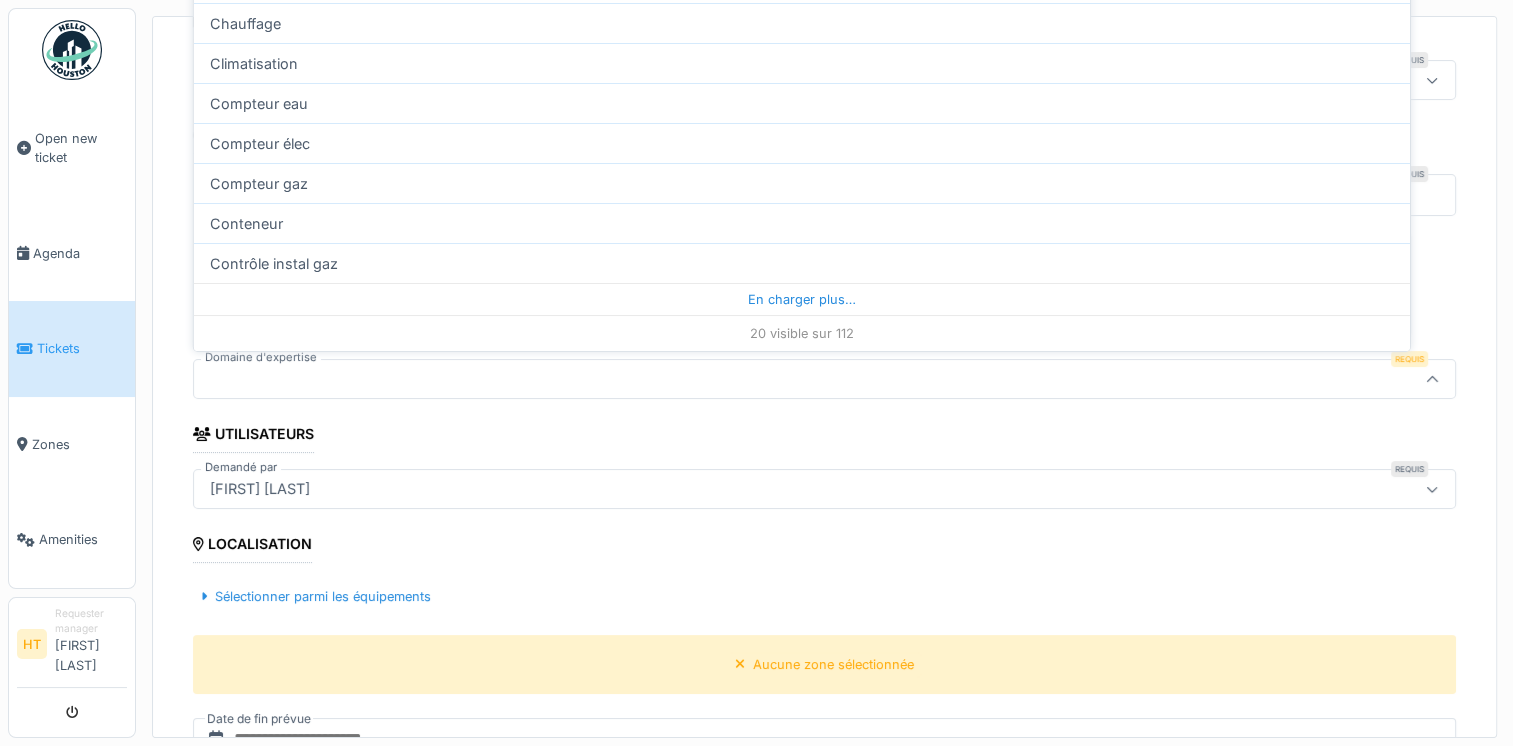 click on "20 visible sur 112" at bounding box center [802, 333] 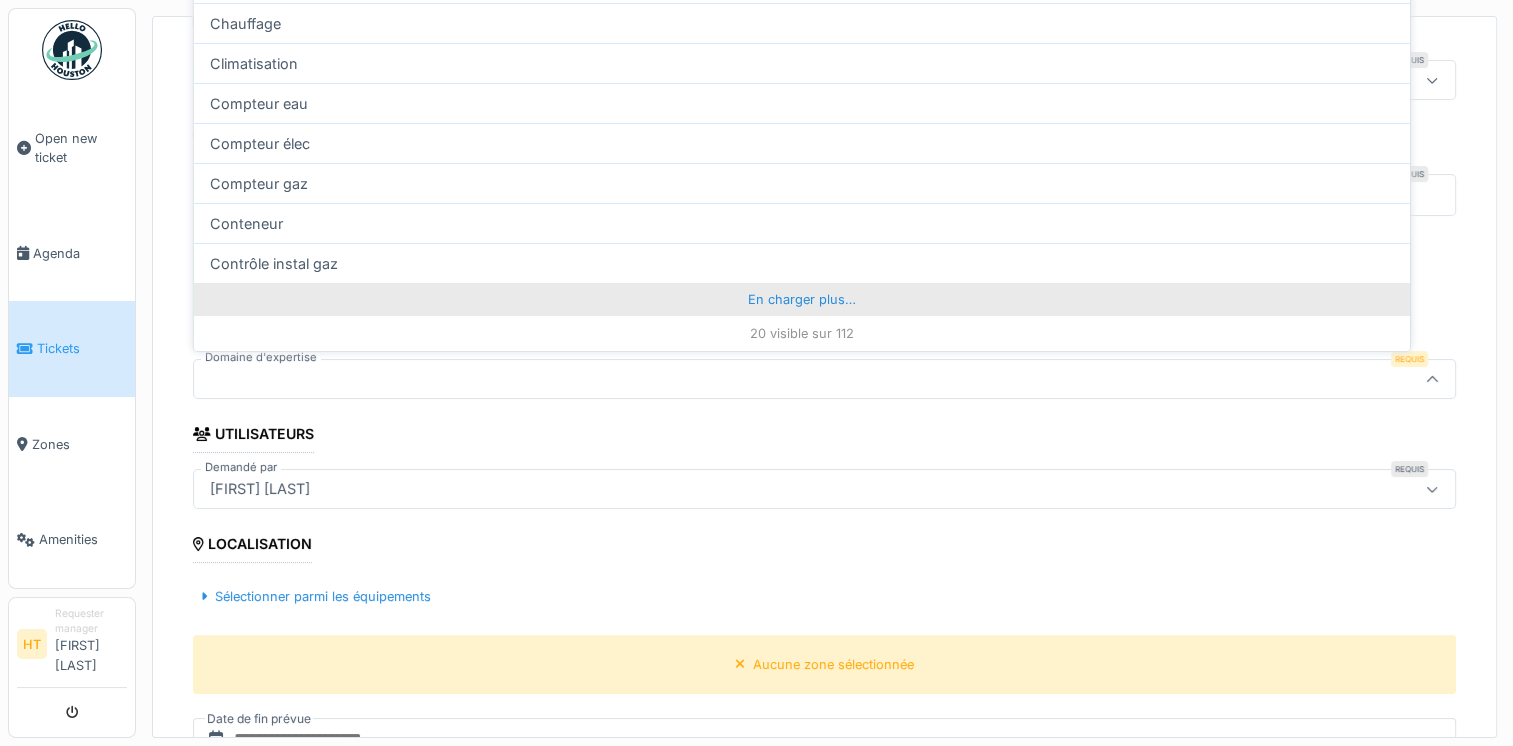click on "En charger plus…" at bounding box center (802, 299) 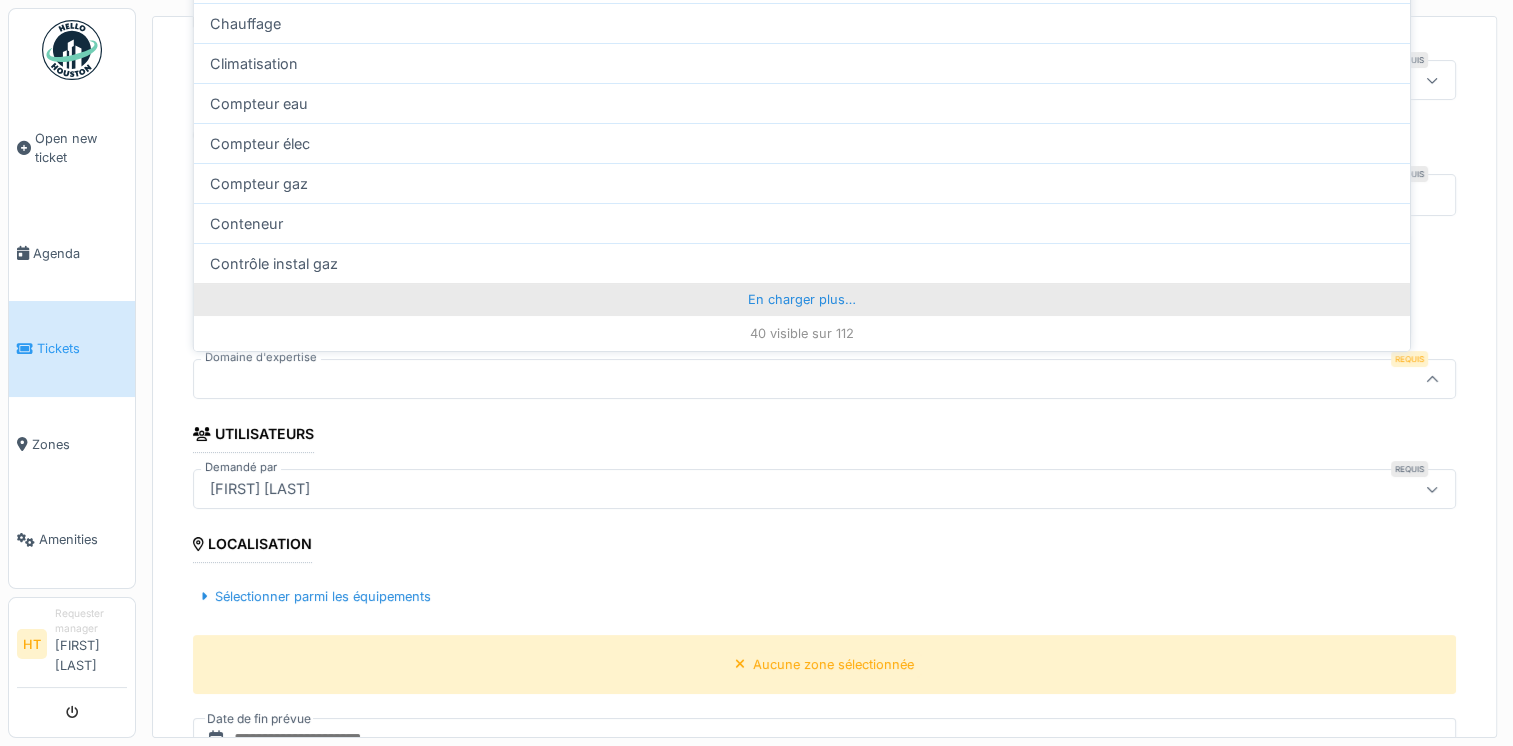 click on "En charger plus…" at bounding box center (802, 299) 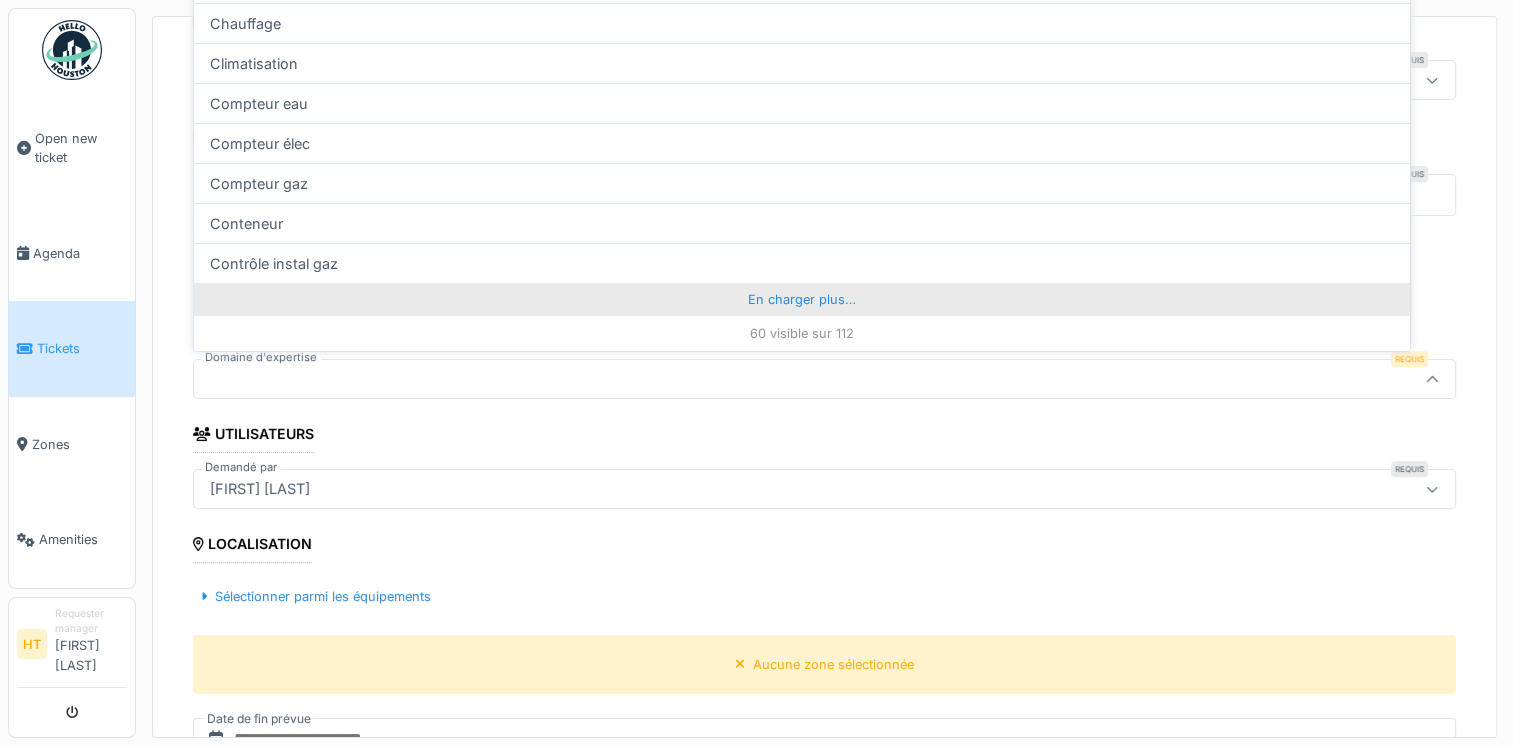 click on "En charger plus…" at bounding box center (802, 299) 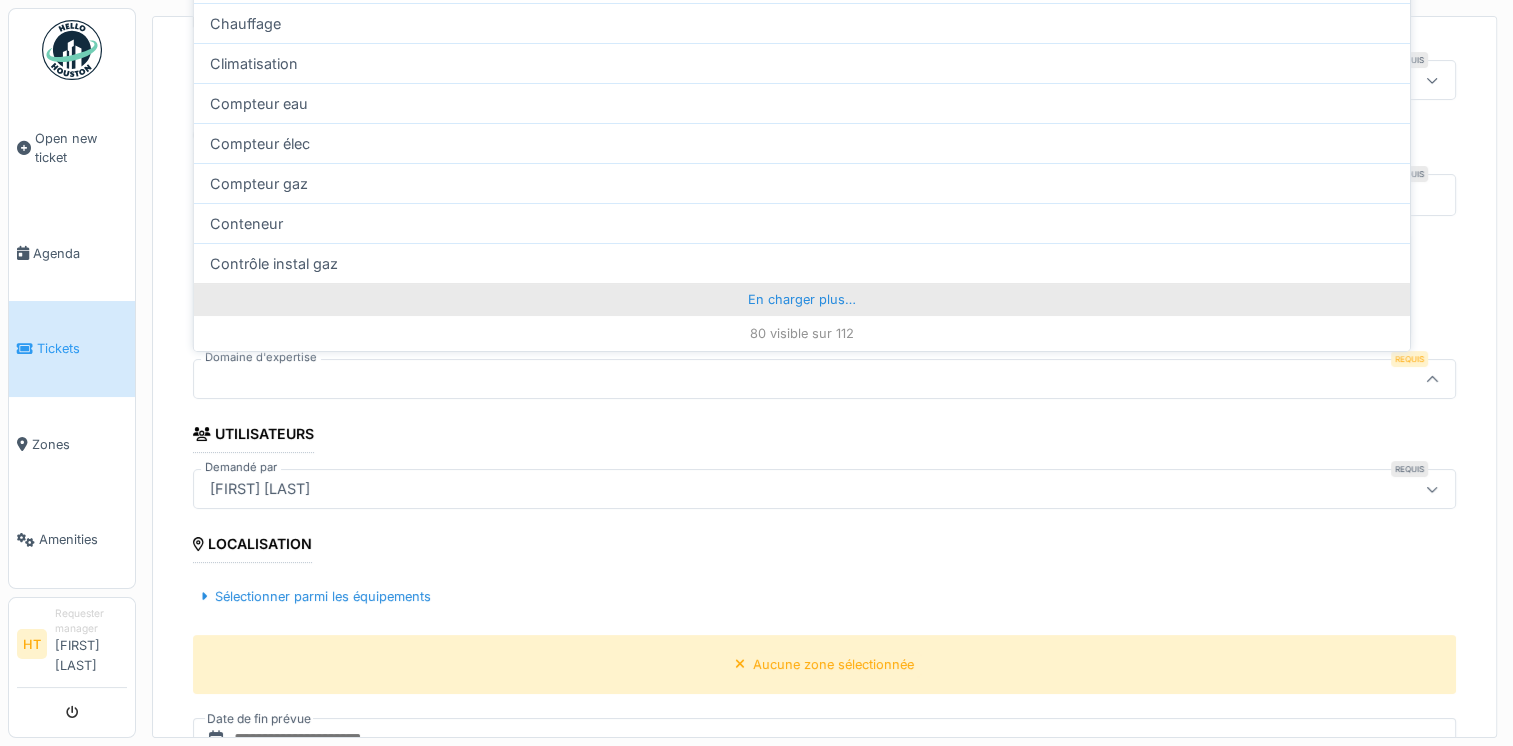 click on "En charger plus…" at bounding box center [802, 299] 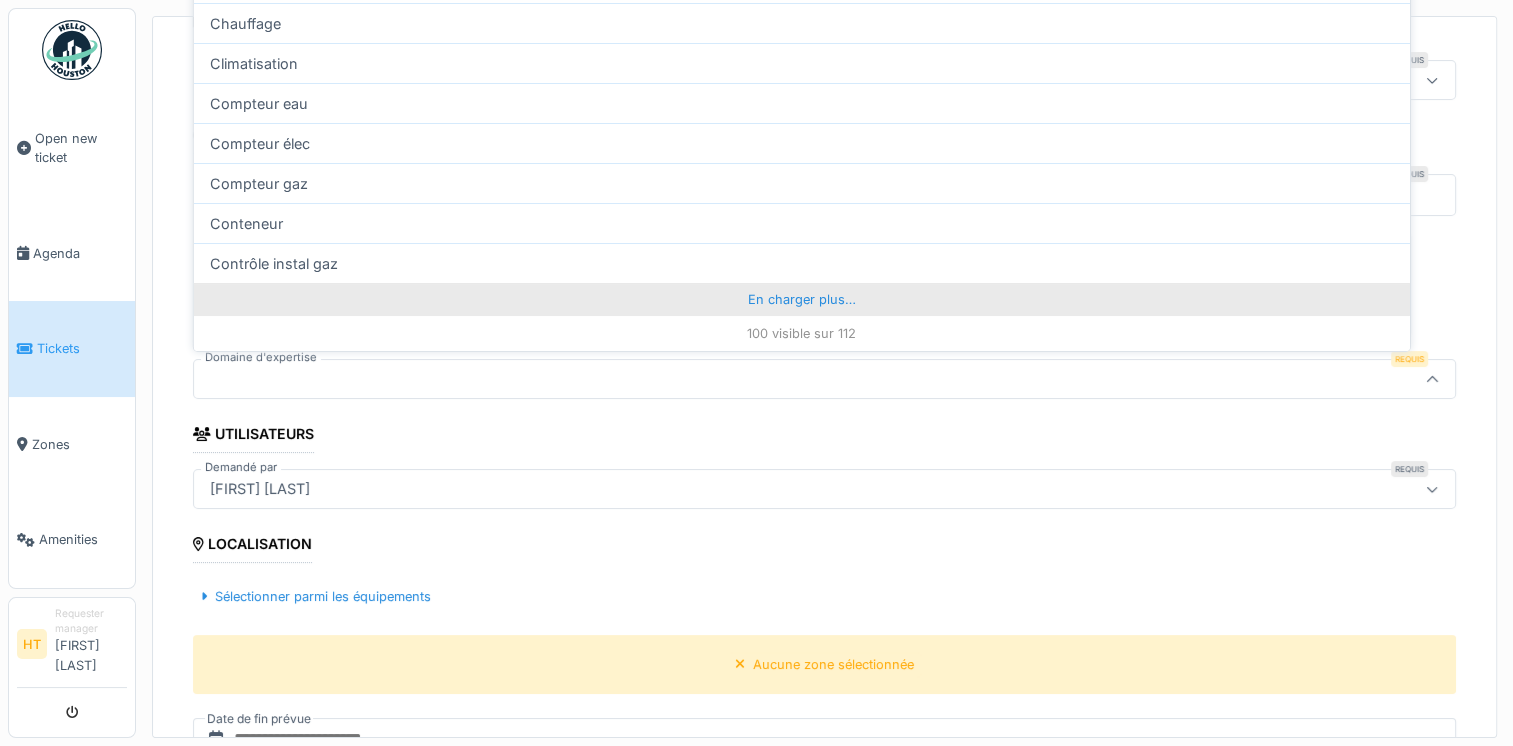 click on "En charger plus…" at bounding box center (802, 299) 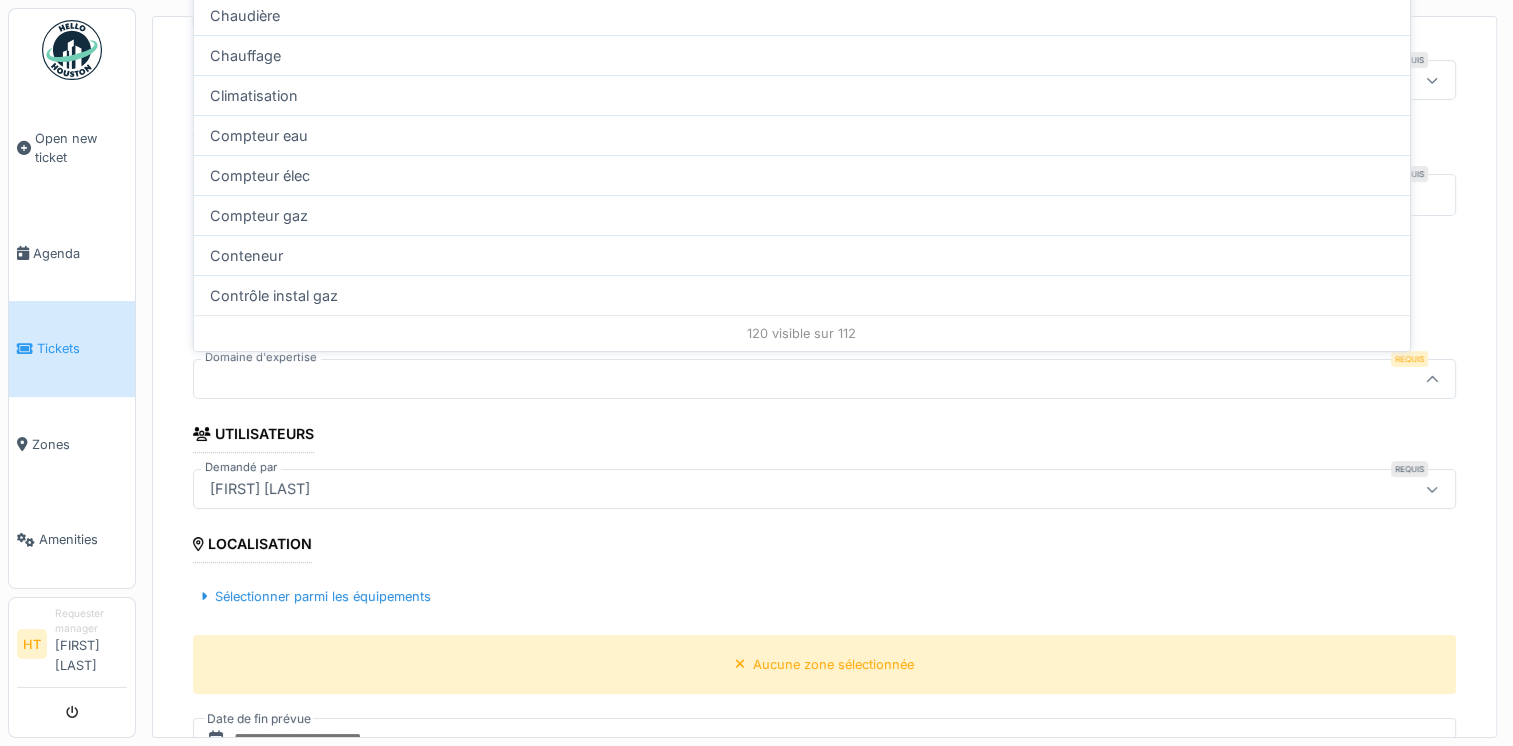click on "120 visible sur 112" at bounding box center (802, 333) 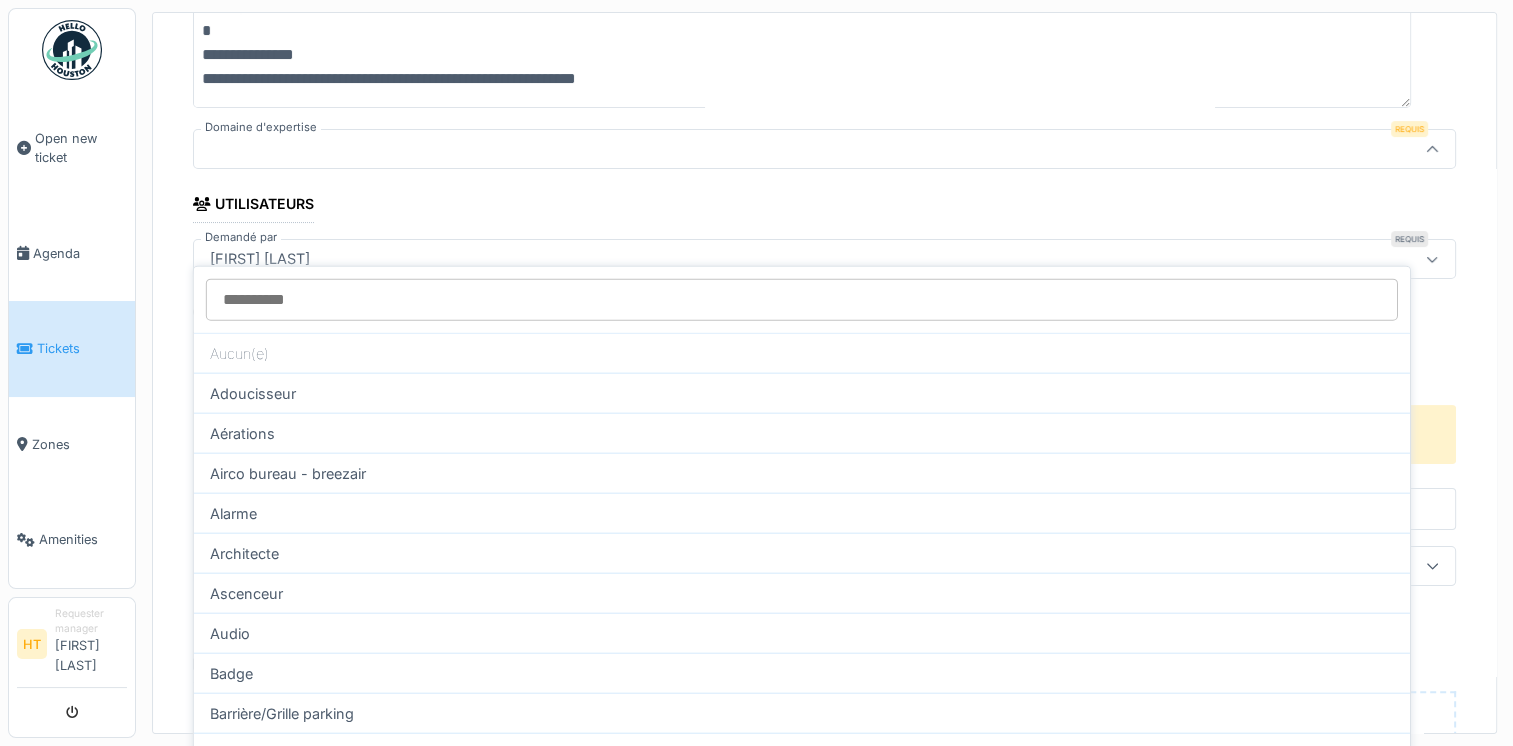 scroll, scrollTop: 447, scrollLeft: 0, axis: vertical 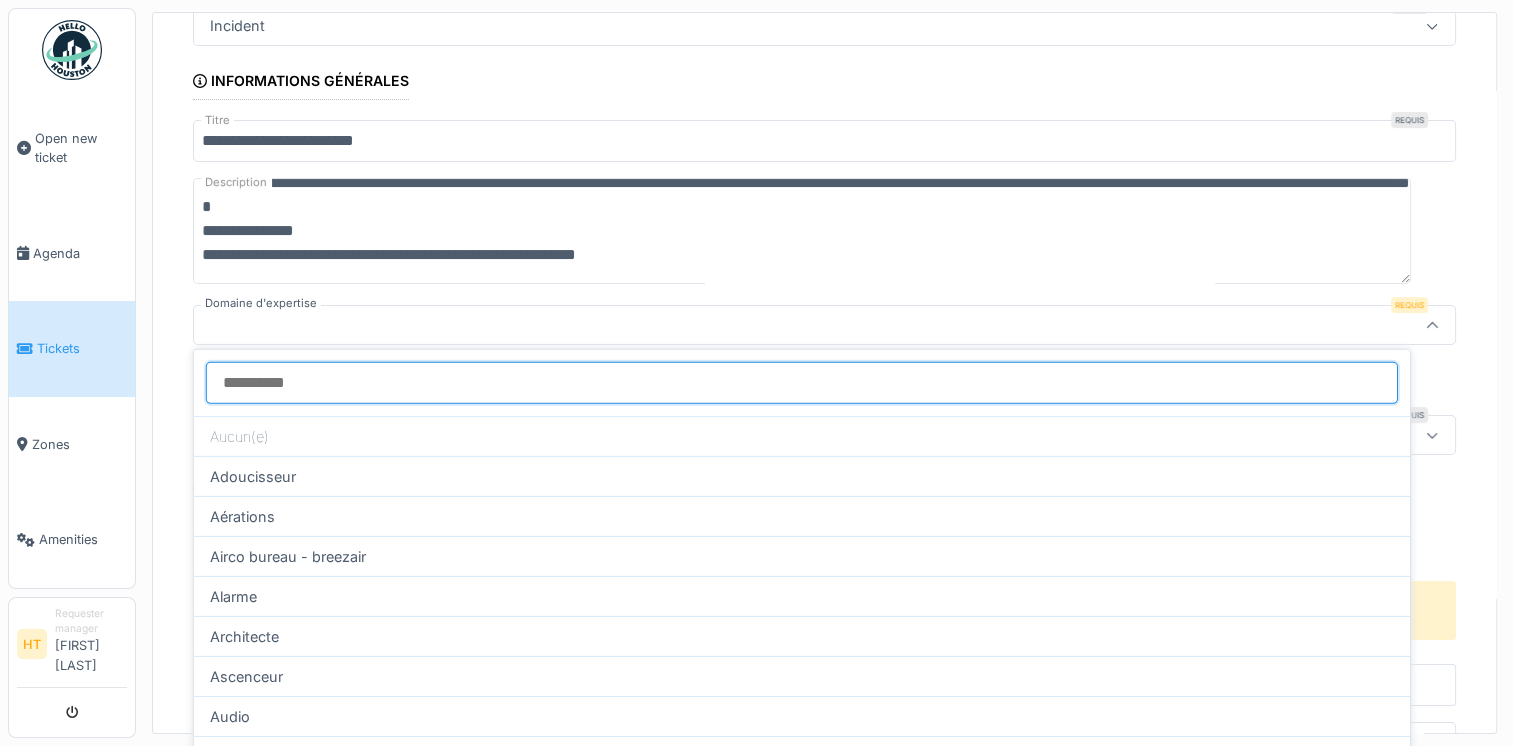 click on "Domaine d'expertise" at bounding box center (802, 383) 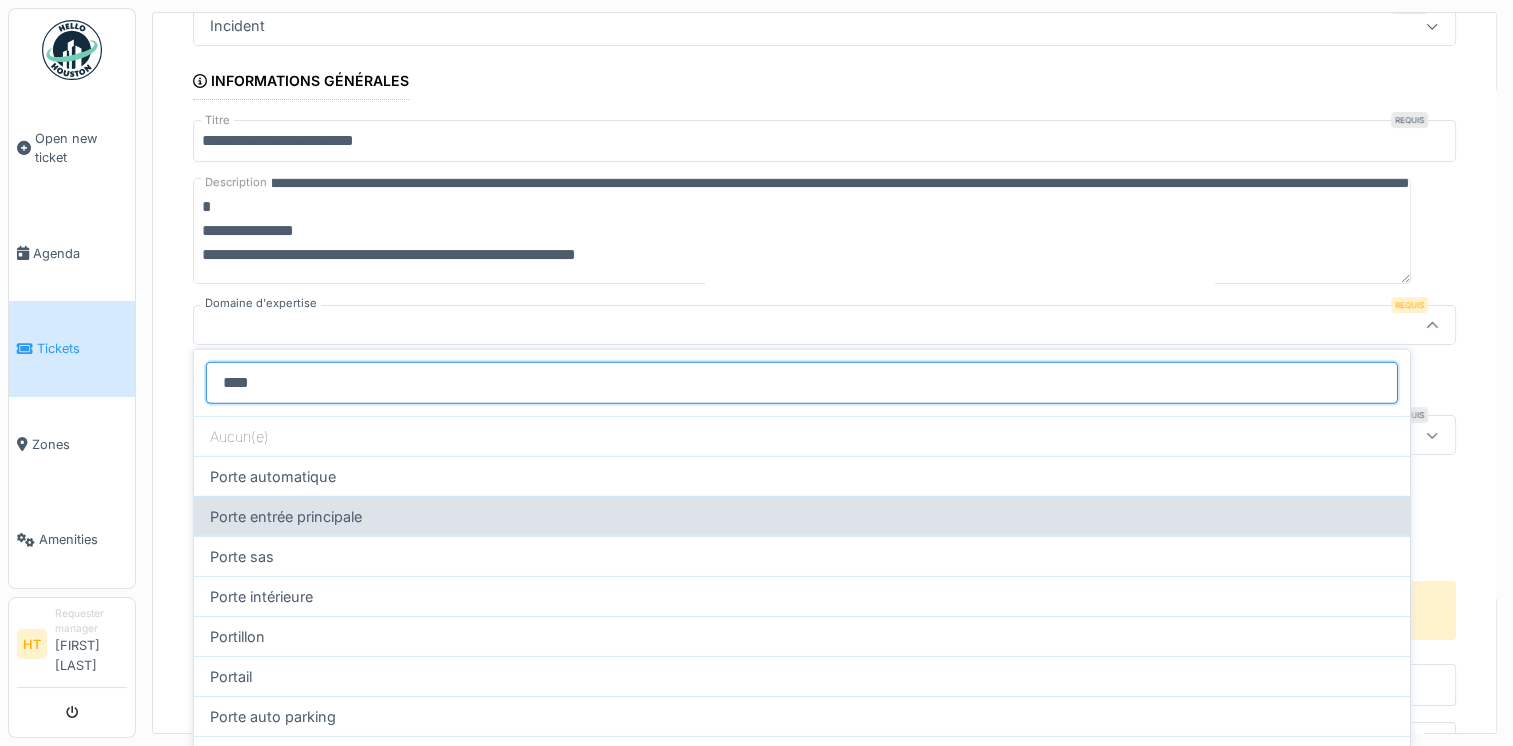 type on "****" 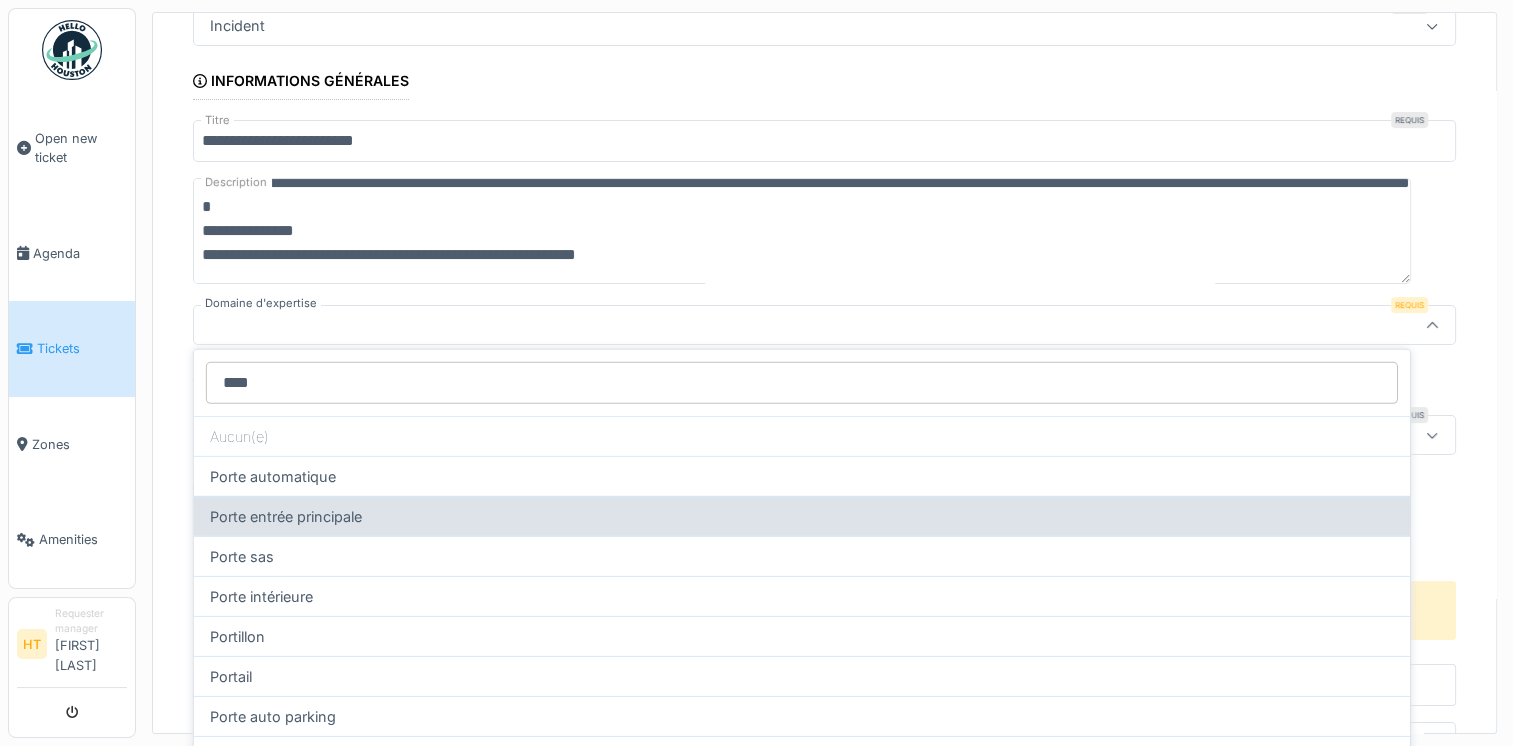 click on "Porte entrée principale" at bounding box center [802, 516] 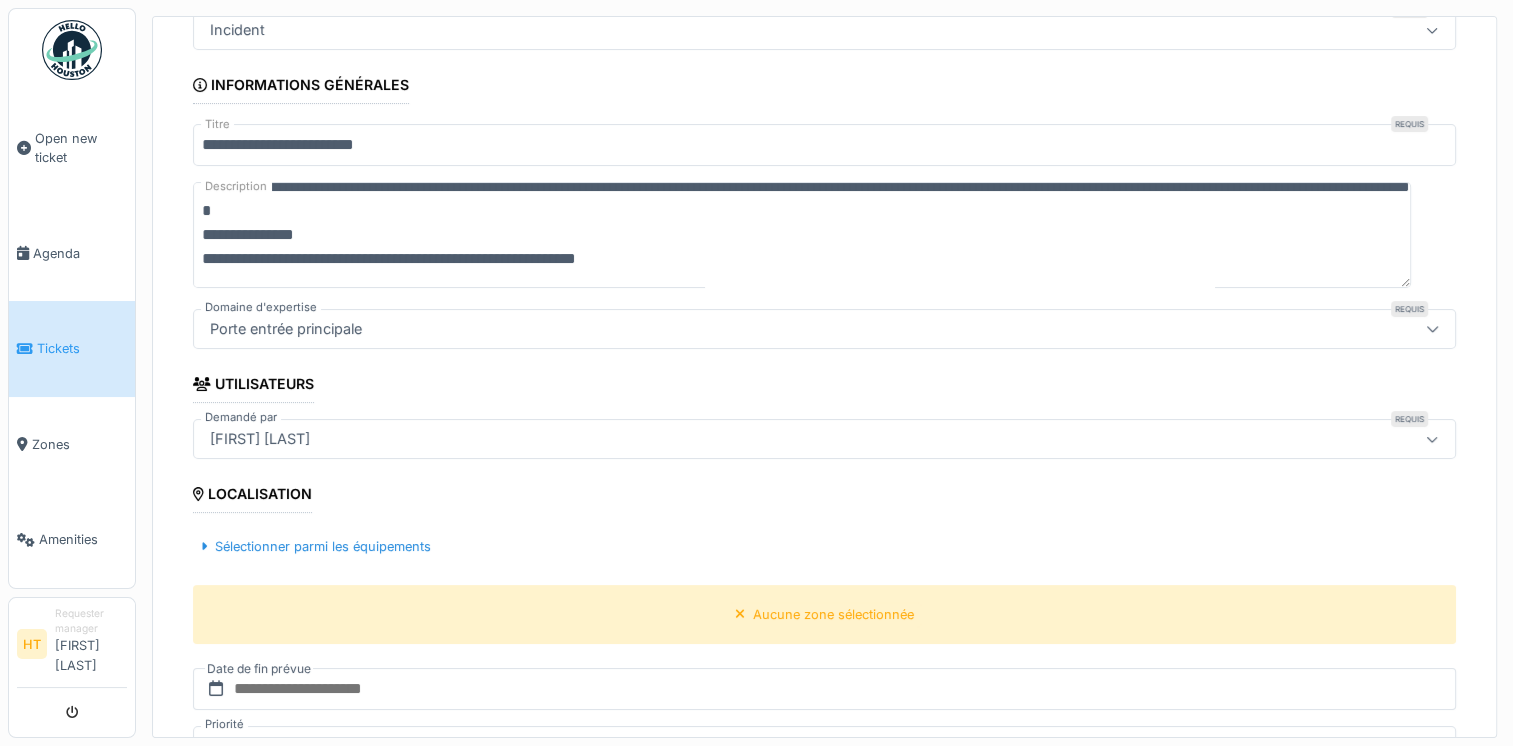 click 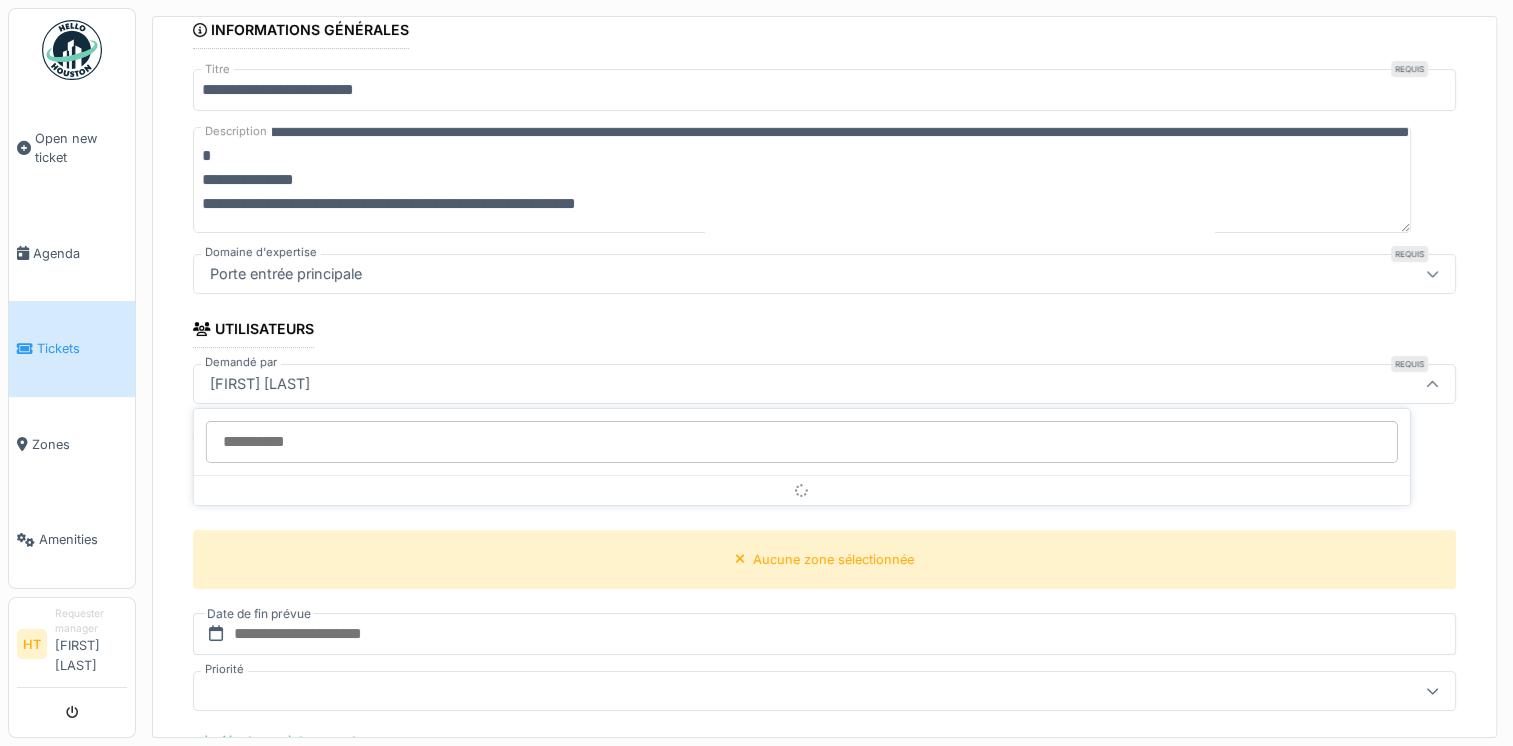 scroll, scrollTop: 237, scrollLeft: 0, axis: vertical 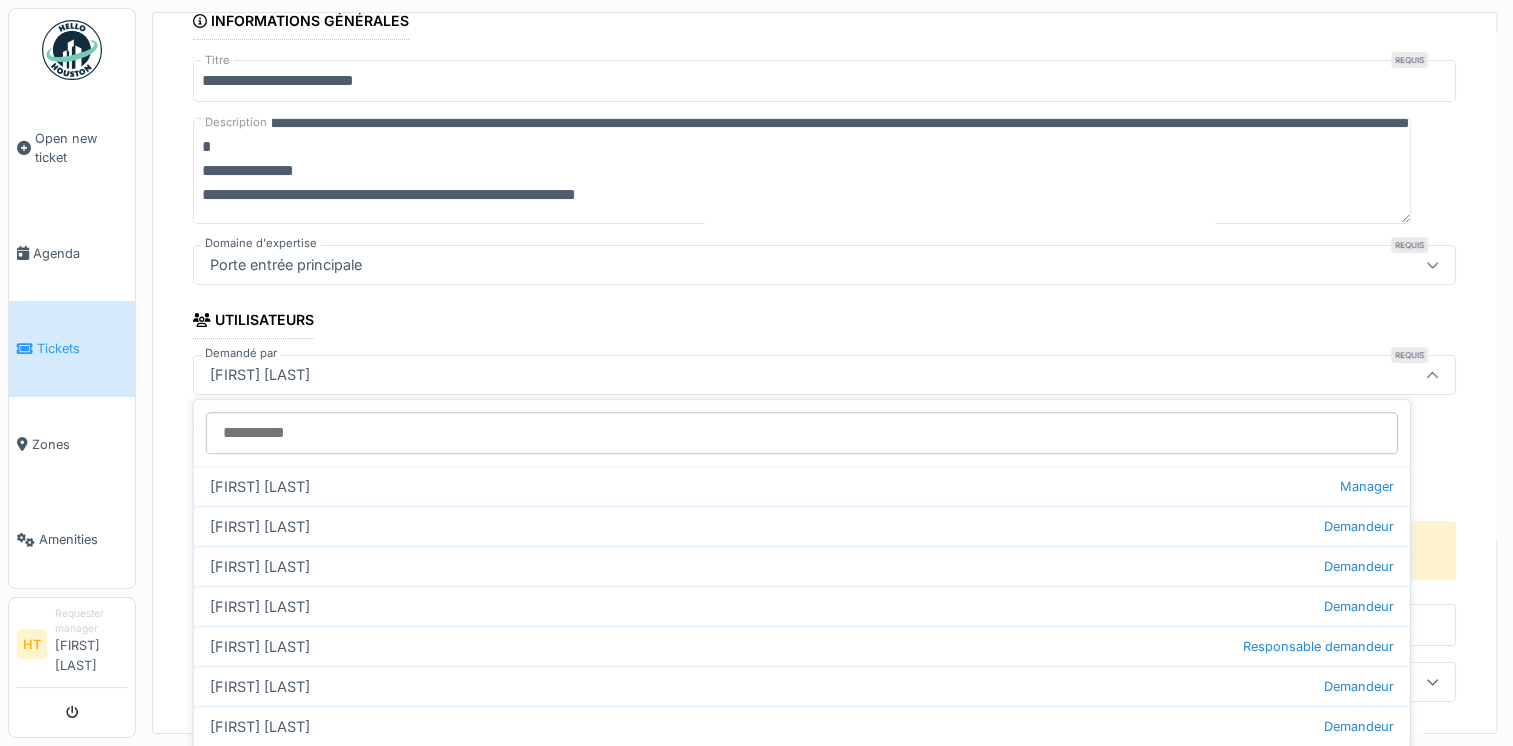 click 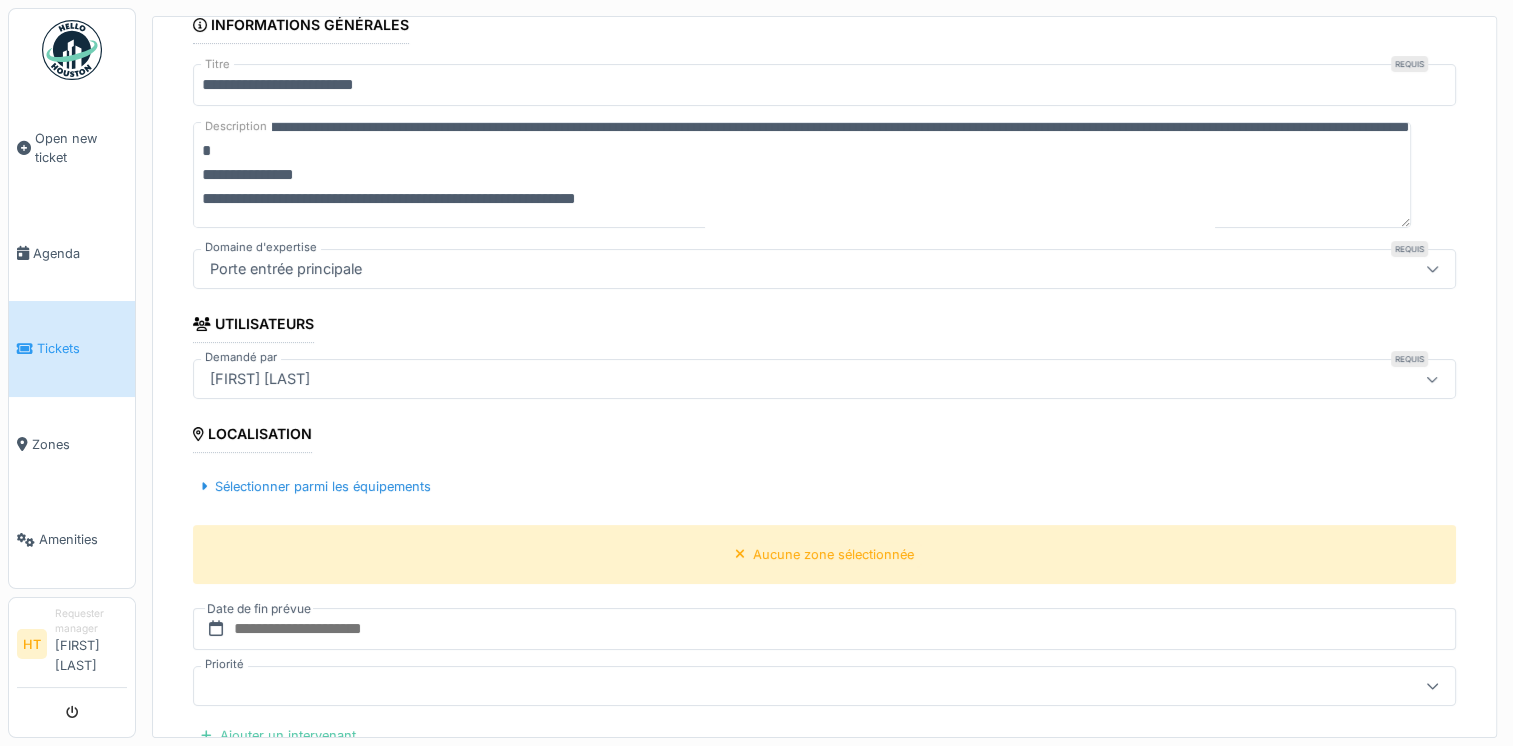 click on "Localisation" at bounding box center (252, 436) 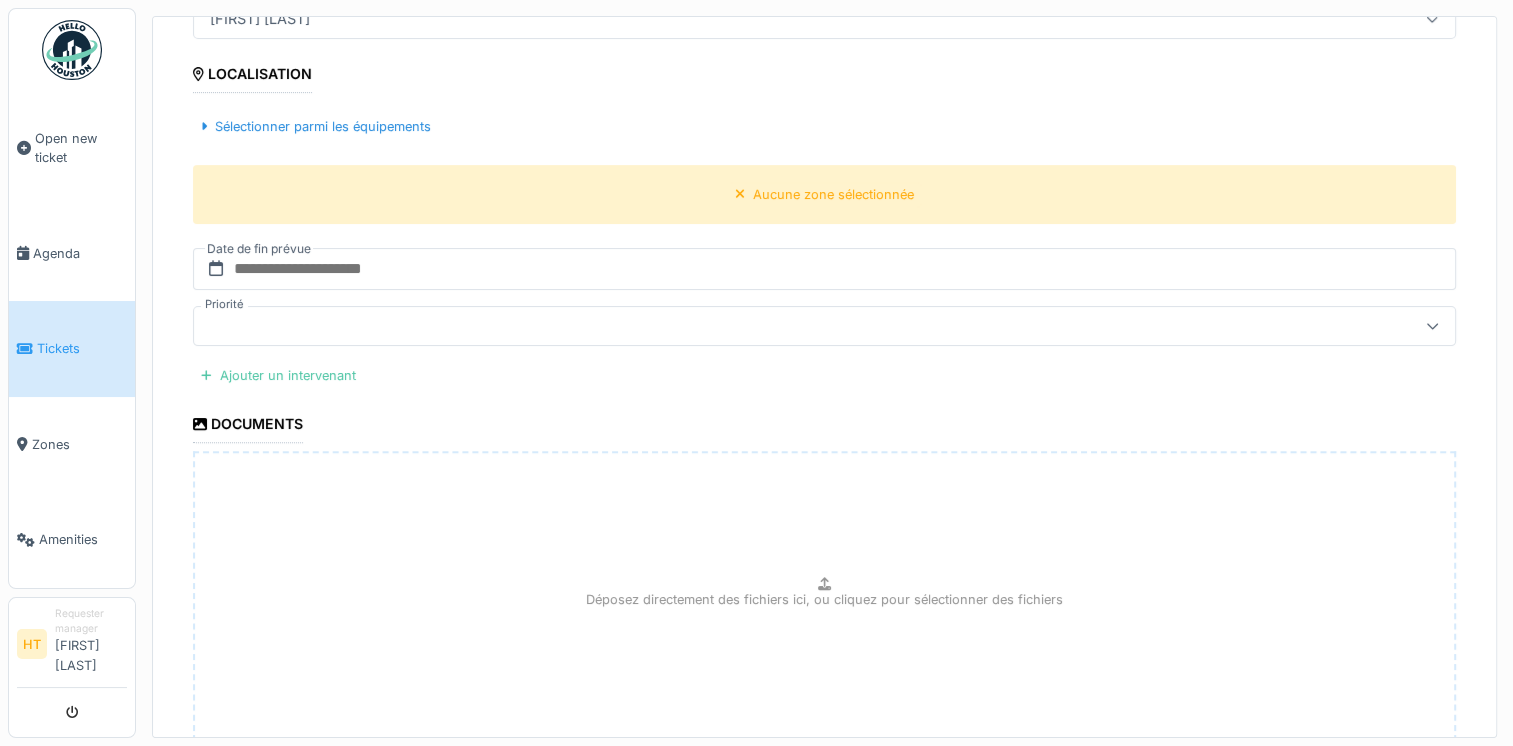 scroll, scrollTop: 677, scrollLeft: 0, axis: vertical 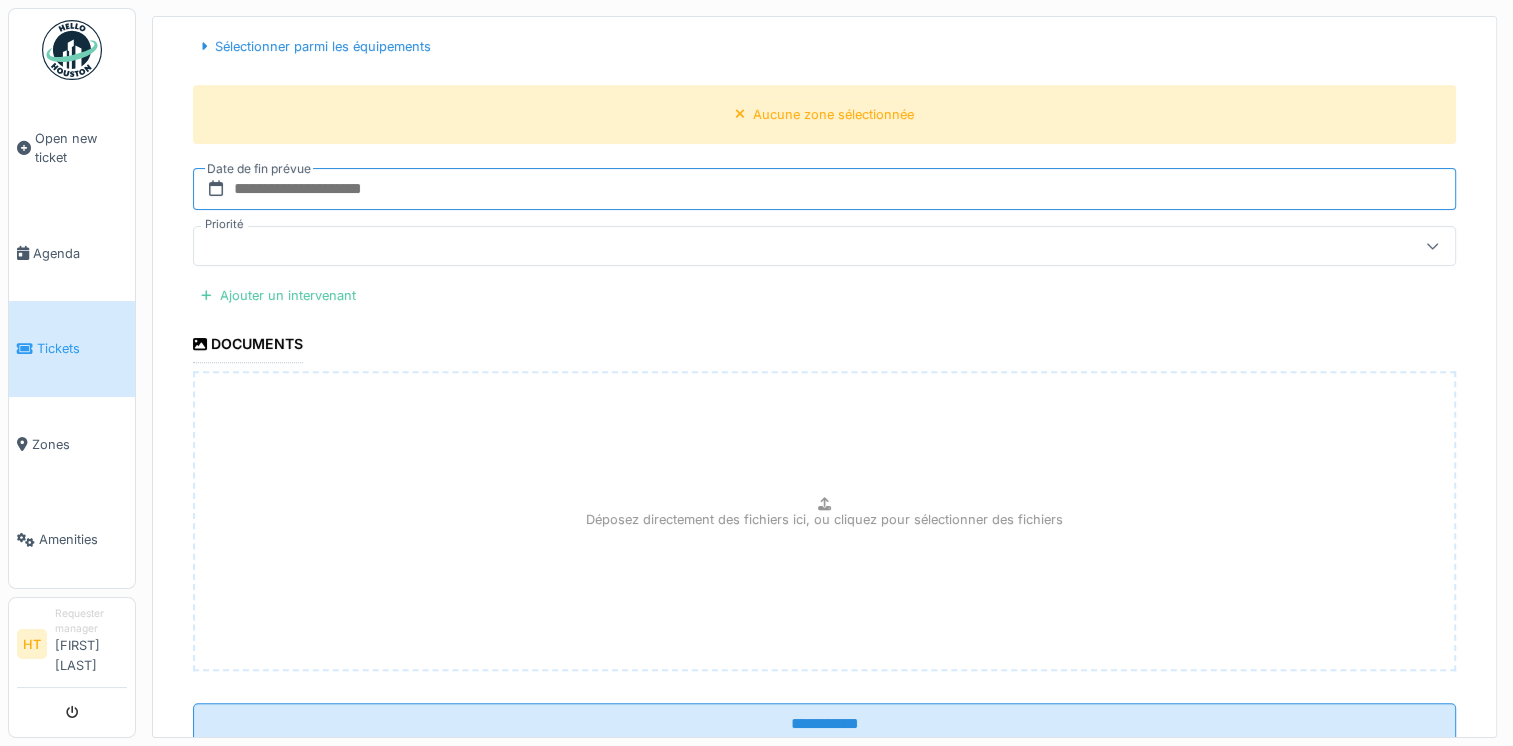 click at bounding box center [824, 189] 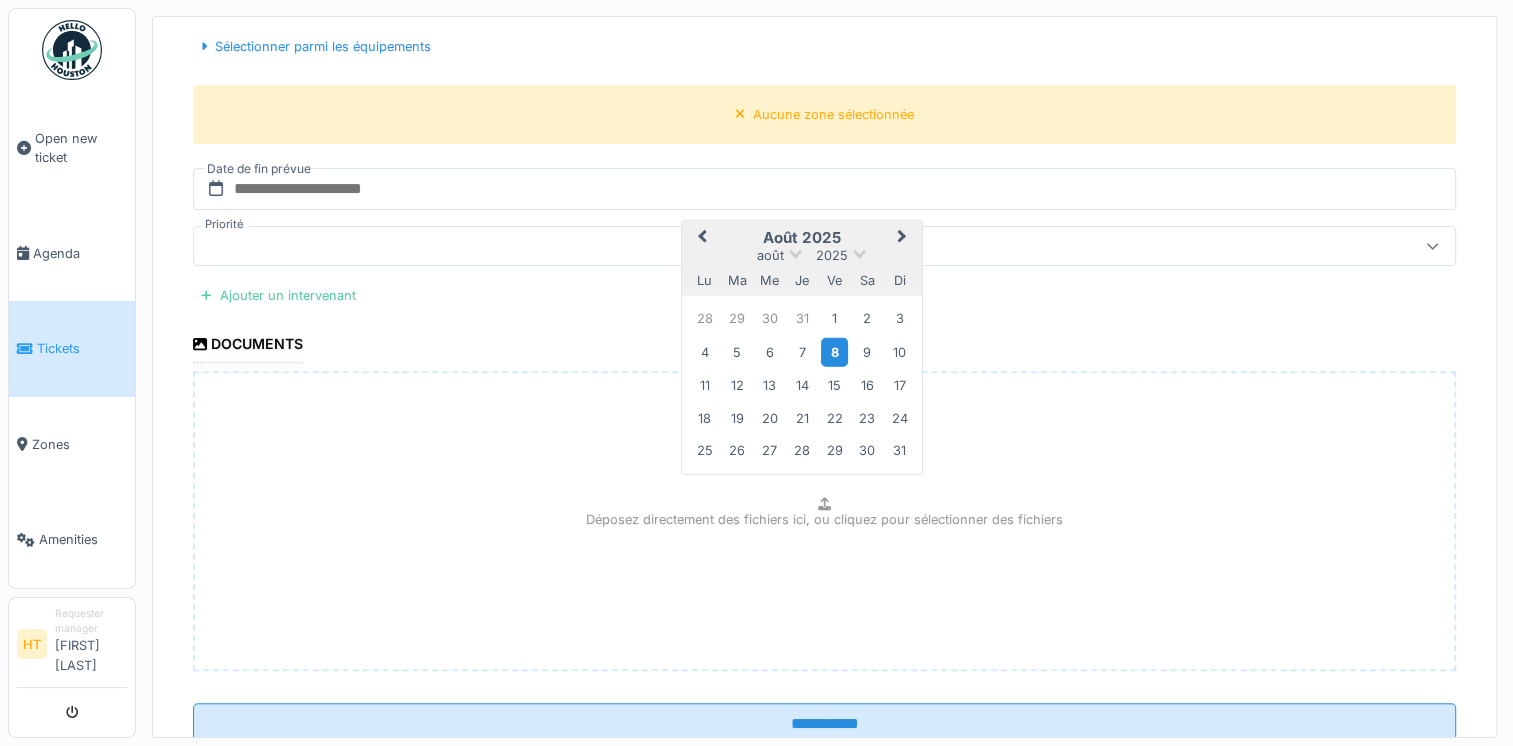 click on "8" at bounding box center (834, 352) 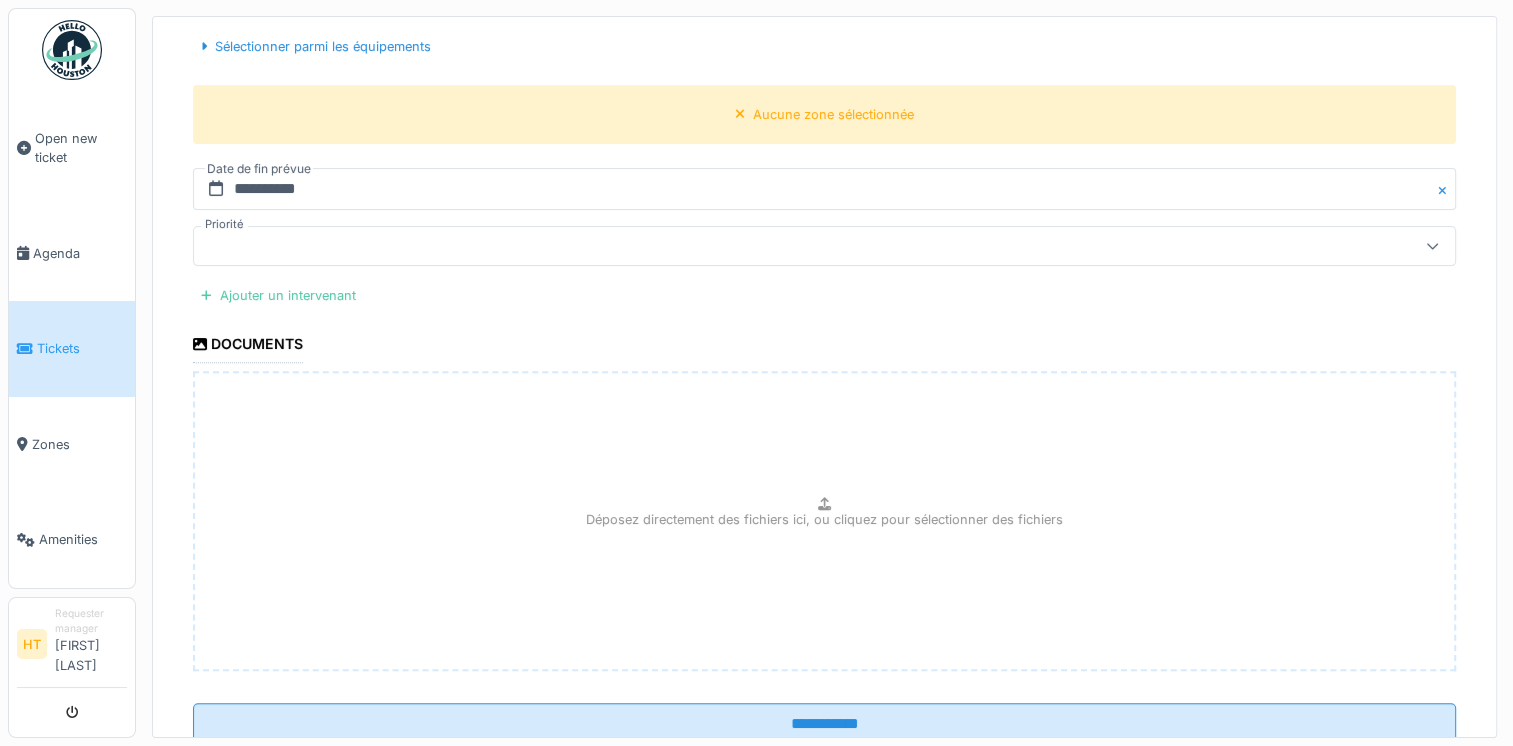 click at bounding box center [754, 246] 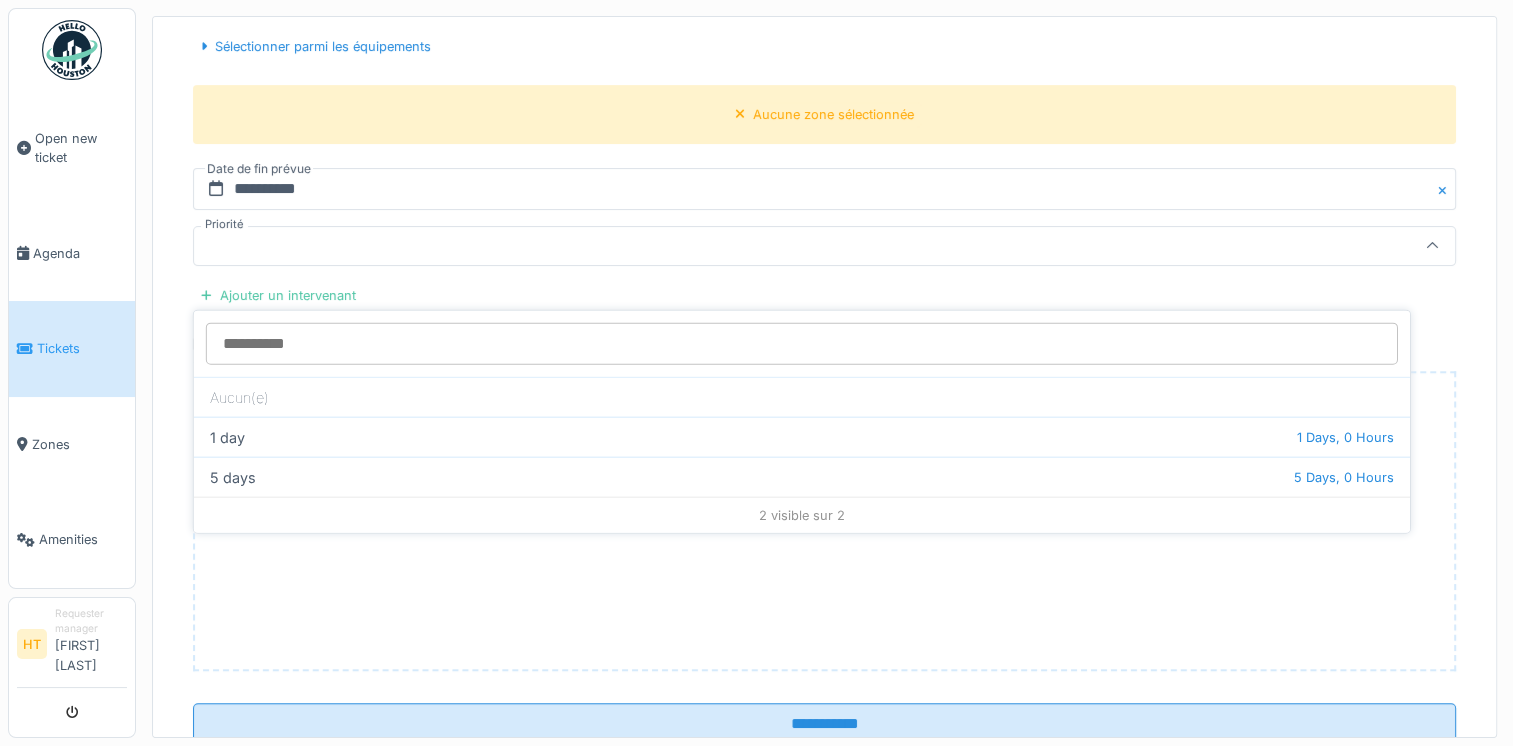 scroll, scrollTop: 542, scrollLeft: 0, axis: vertical 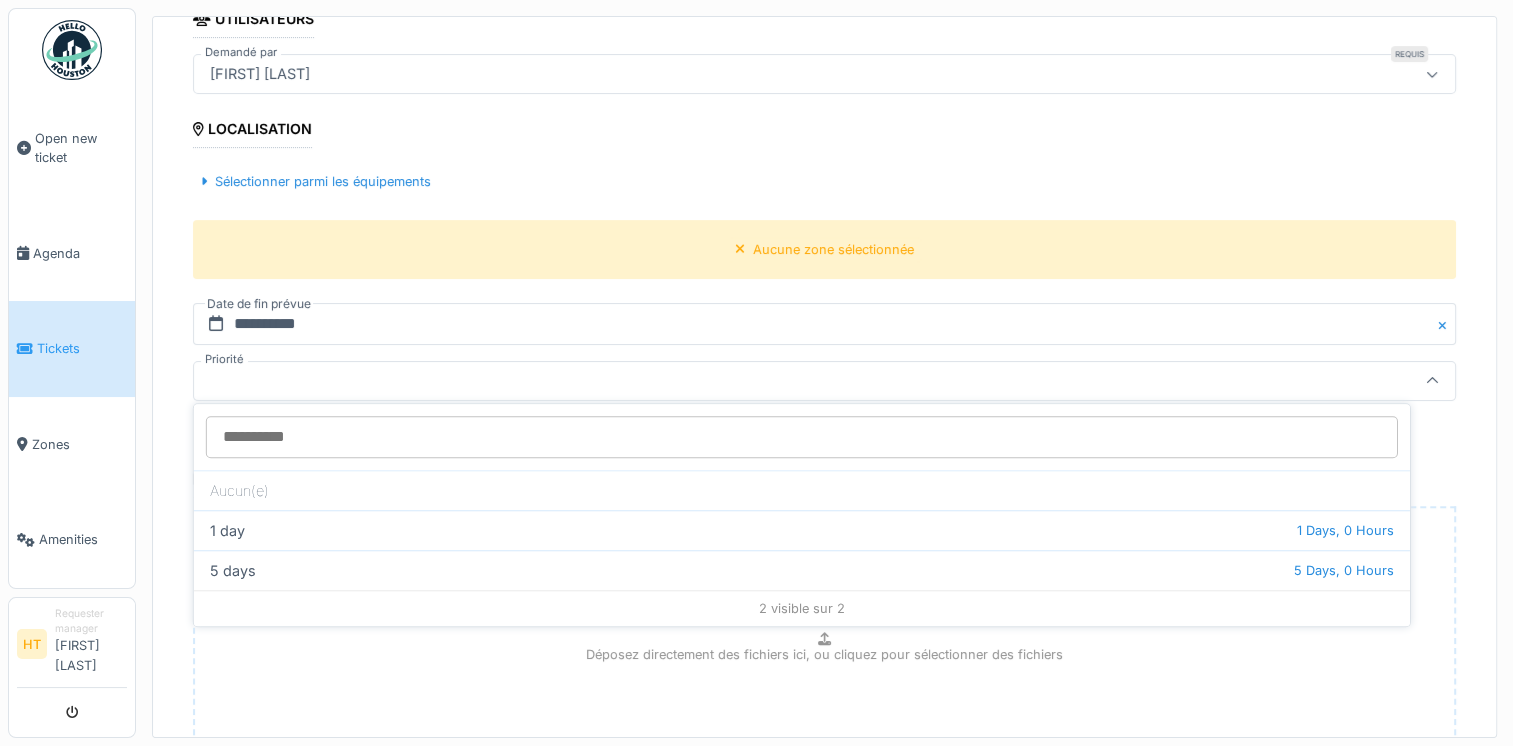 click at bounding box center [754, 381] 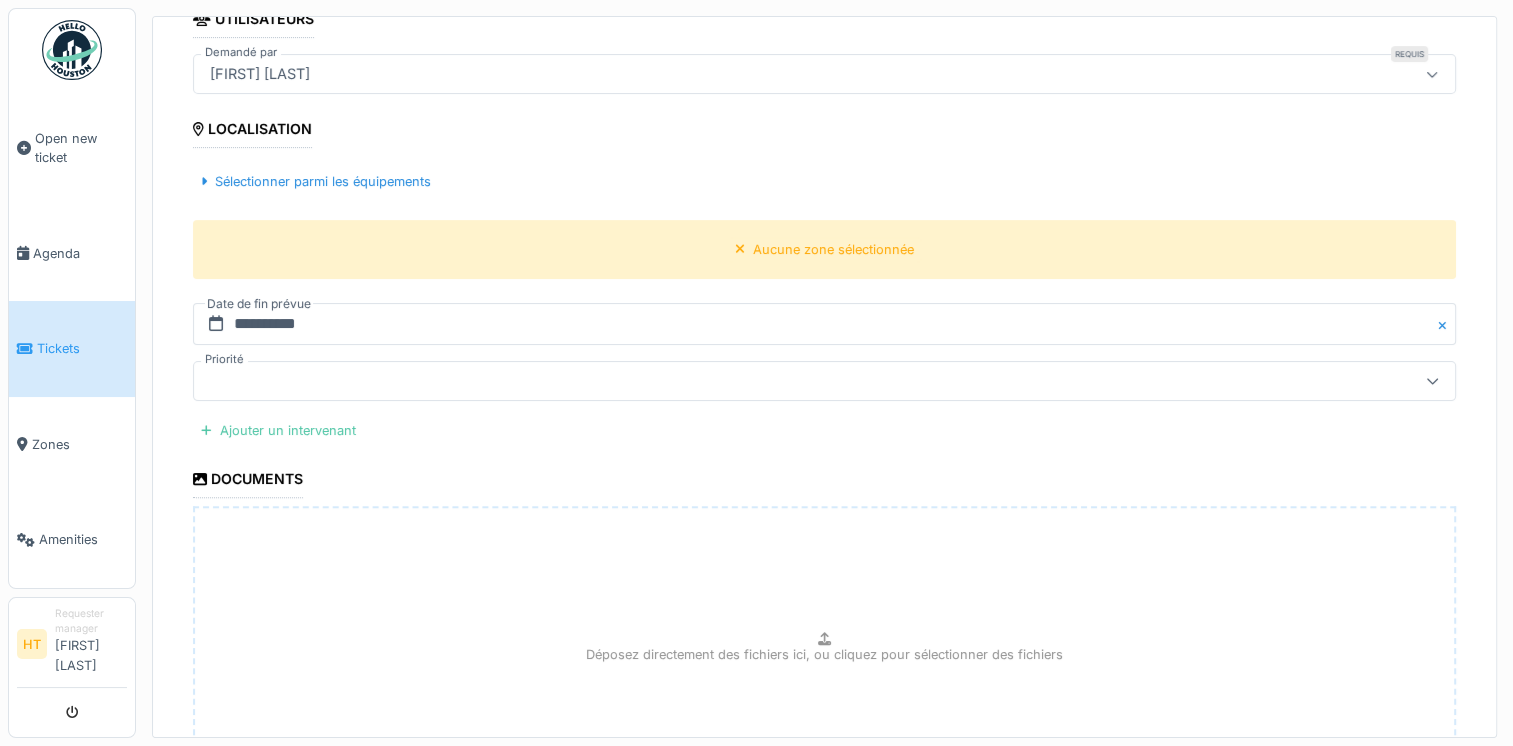 click at bounding box center [754, 381] 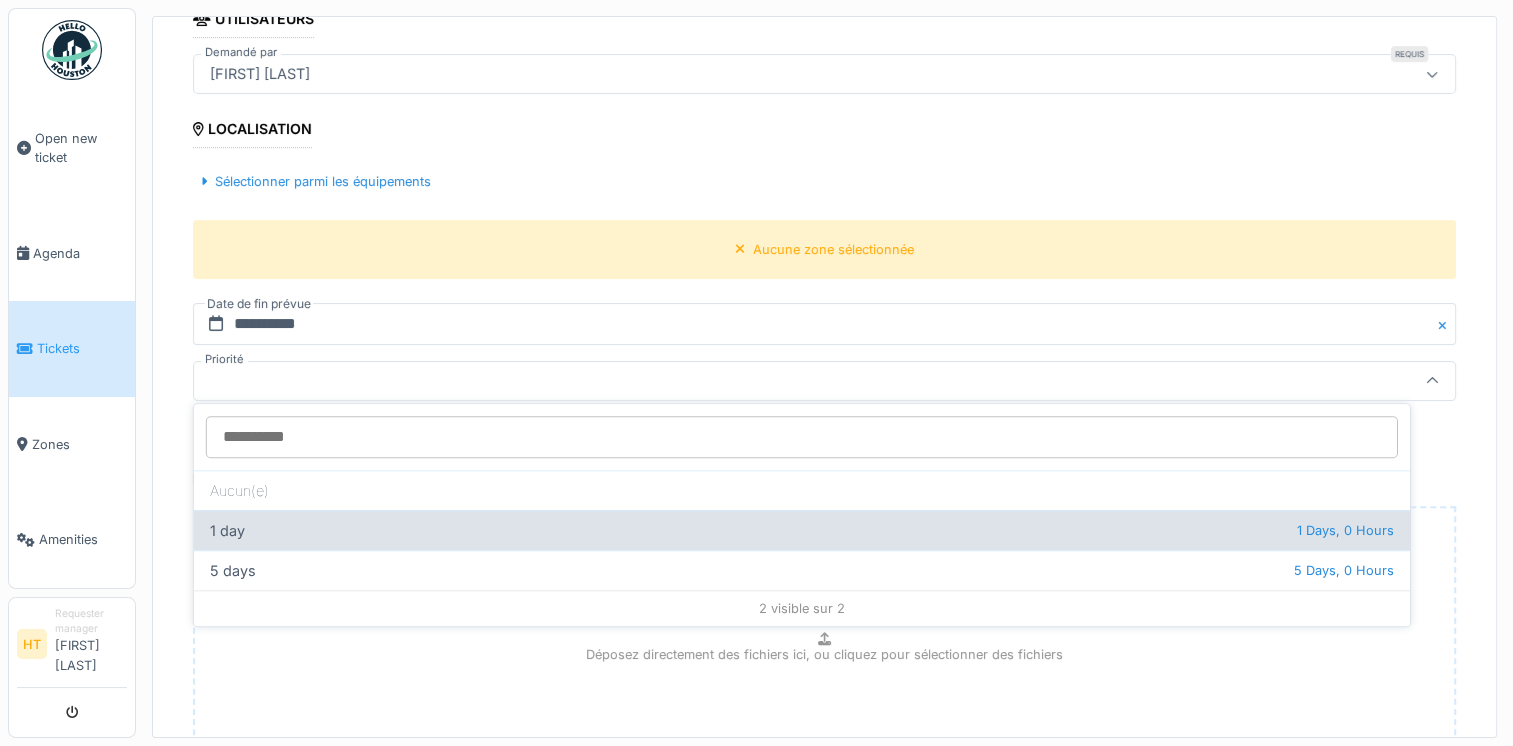click on "1 day 1 Days, 0 Hours" at bounding box center (802, 530) 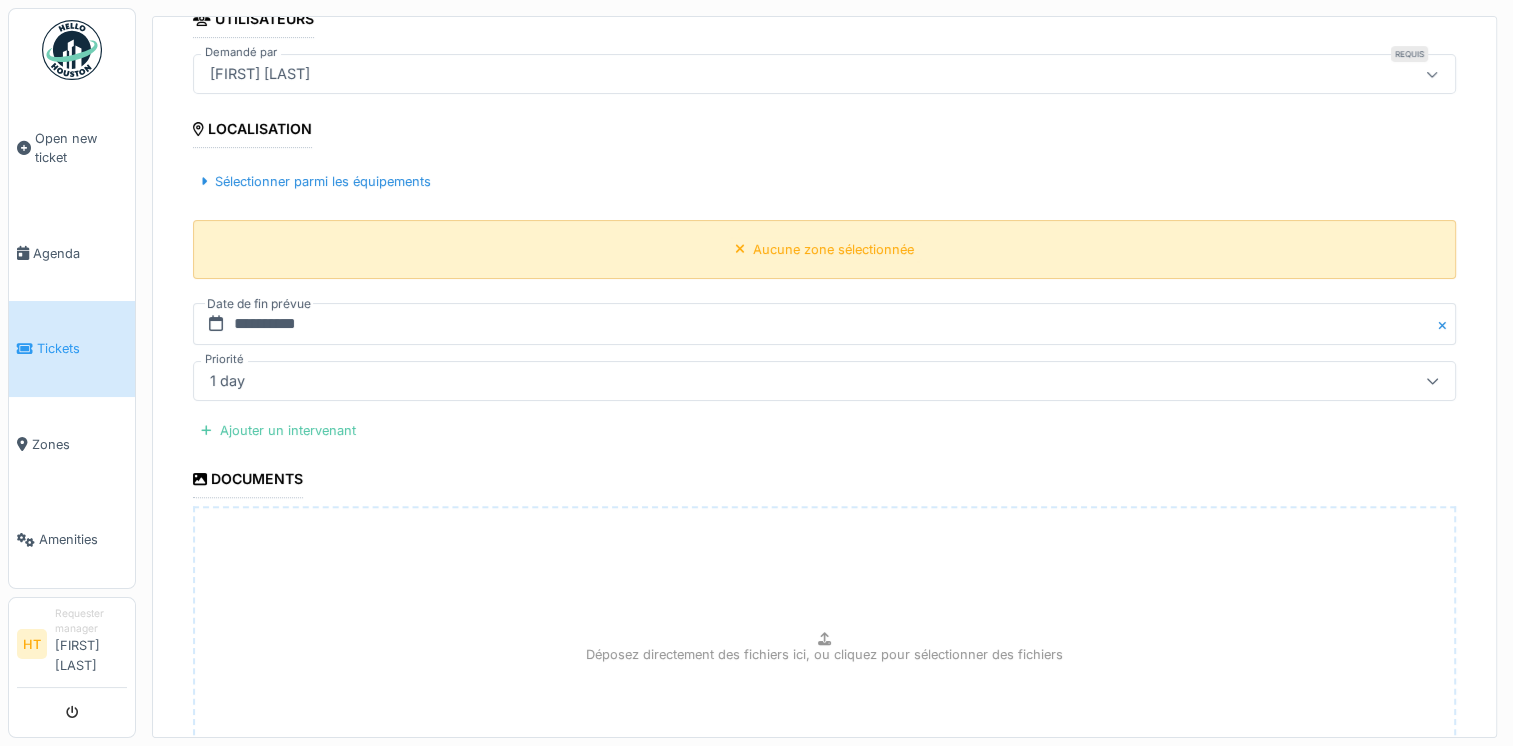 click on "Aucune zone sélectionnée" at bounding box center [833, 249] 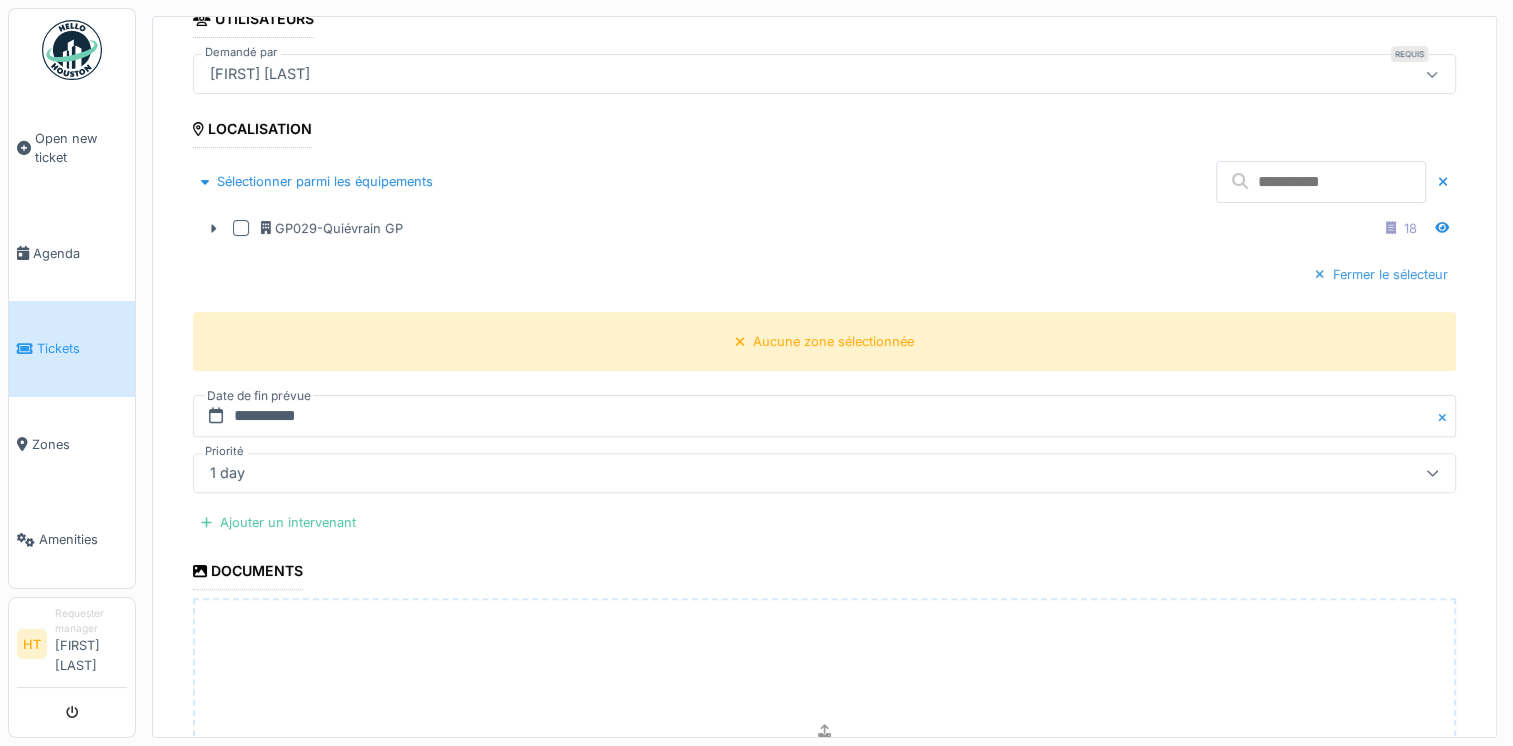 click on "Fermer le sélecteur" at bounding box center [1381, 274] 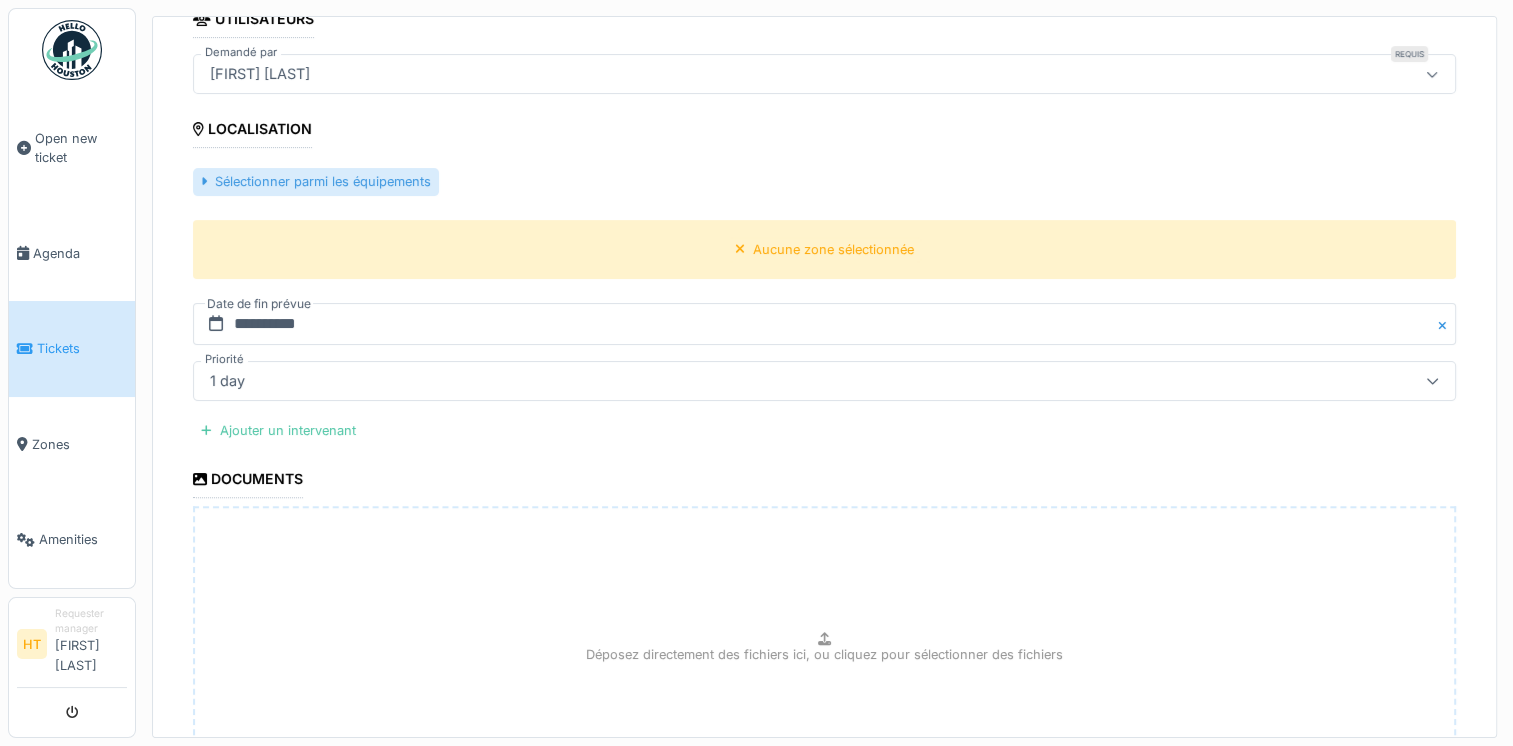 click on "Sélectionner parmi les équipements" at bounding box center (316, 181) 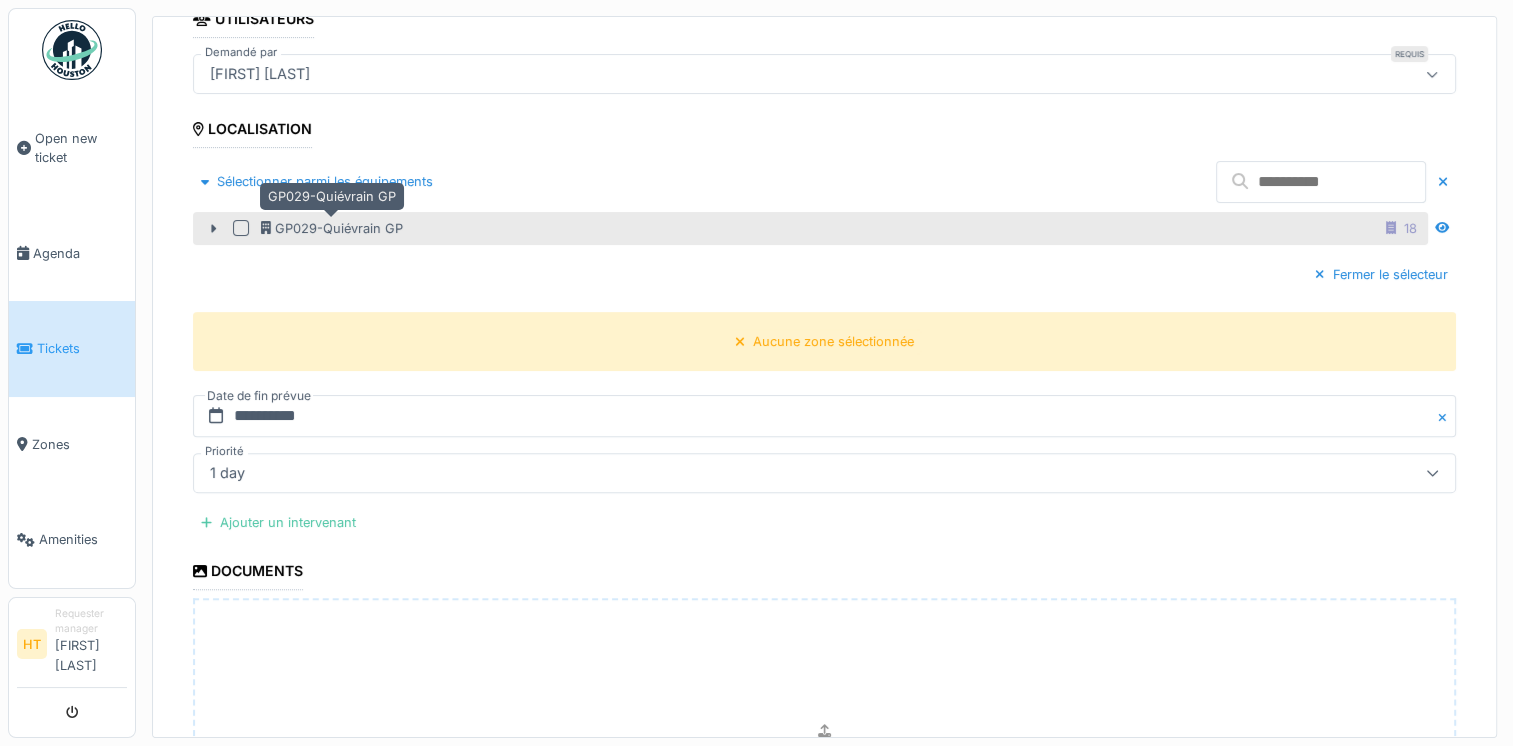 click on "GP029-Quiévrain GP" at bounding box center (332, 228) 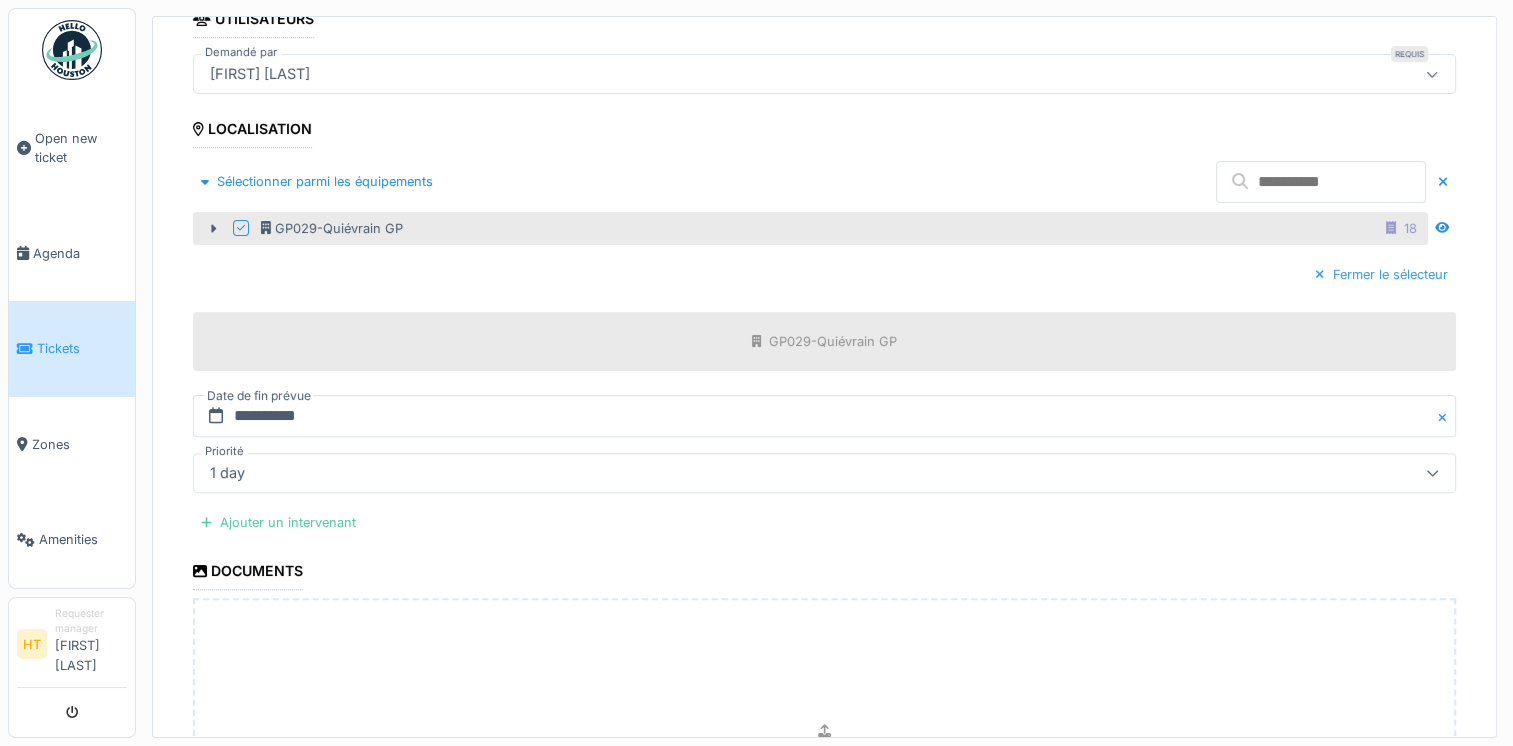 click on "Fermer le sélecteur" at bounding box center (1381, 274) 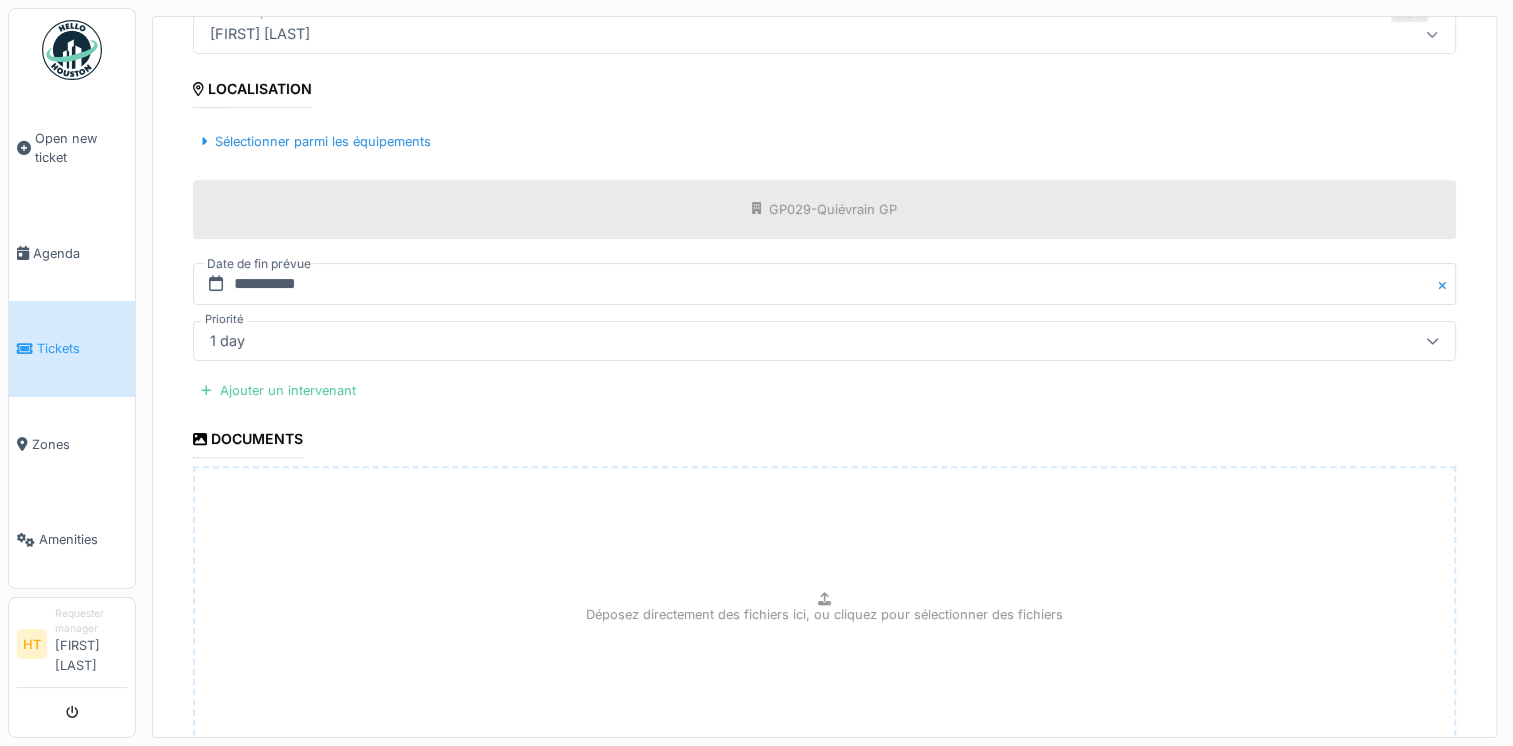 scroll, scrollTop: 736, scrollLeft: 0, axis: vertical 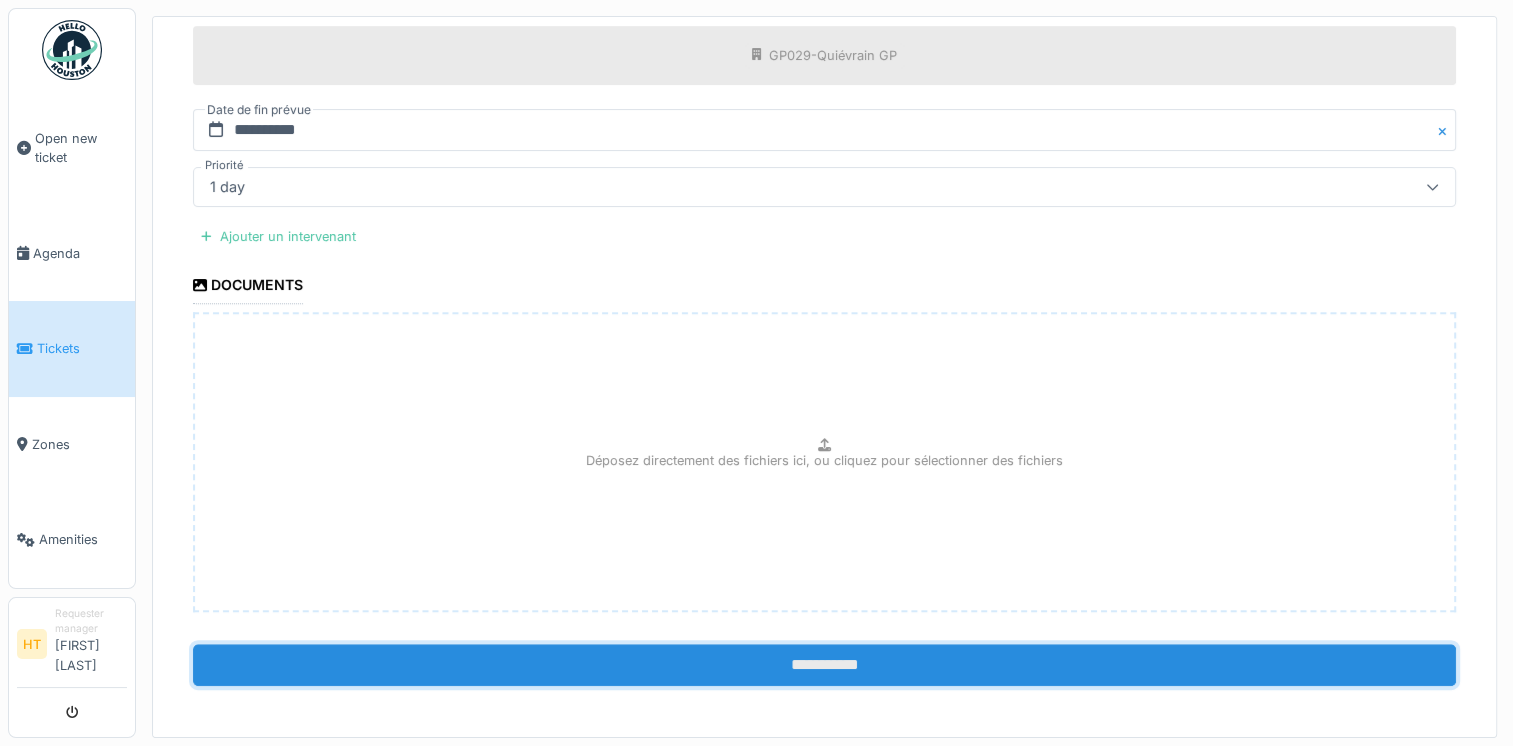 click on "**********" at bounding box center (824, 665) 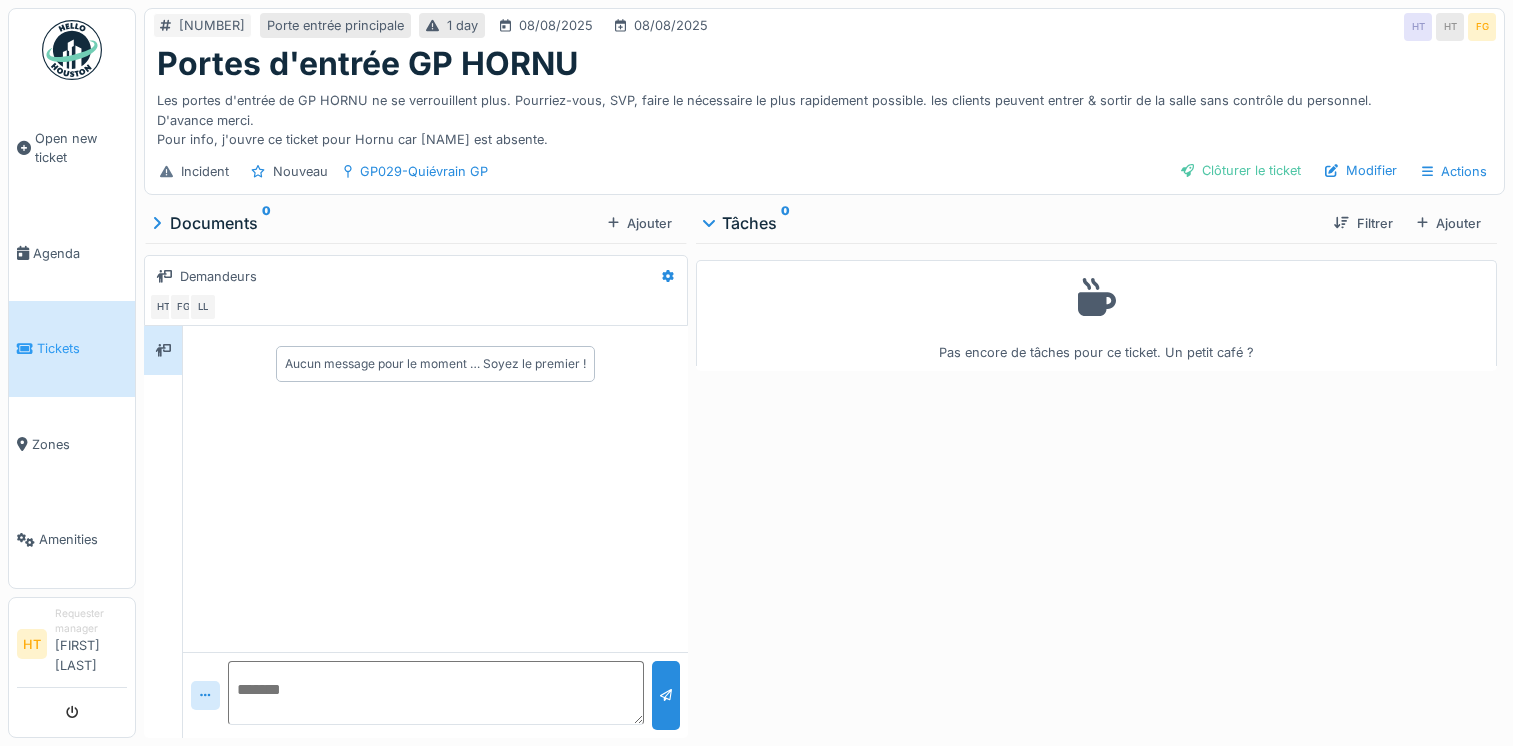 scroll, scrollTop: 0, scrollLeft: 0, axis: both 